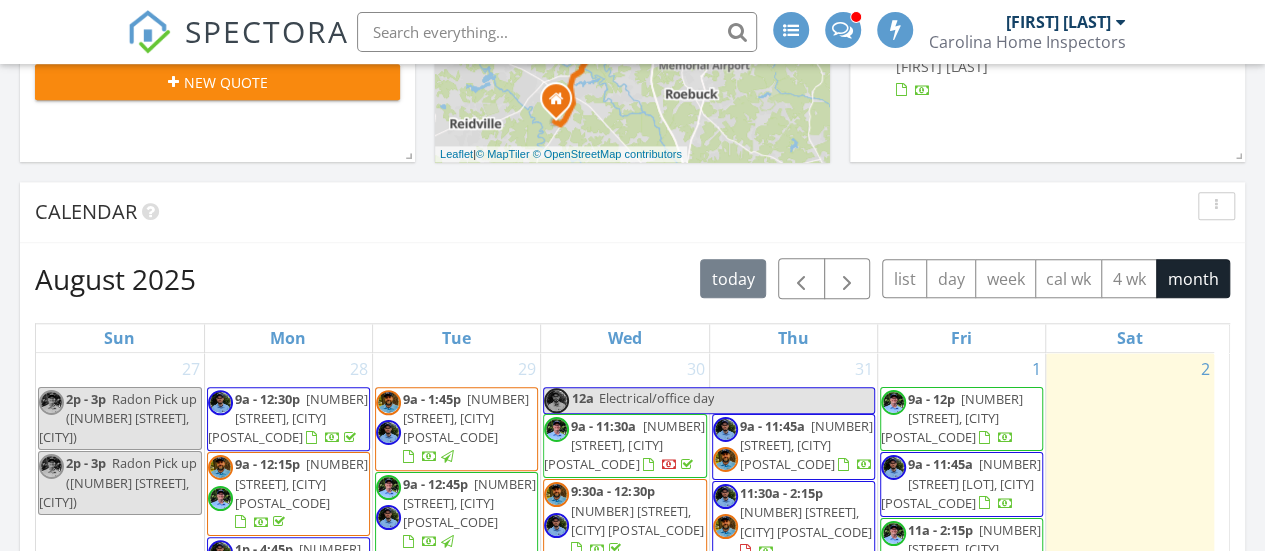 scroll, scrollTop: 759, scrollLeft: 0, axis: vertical 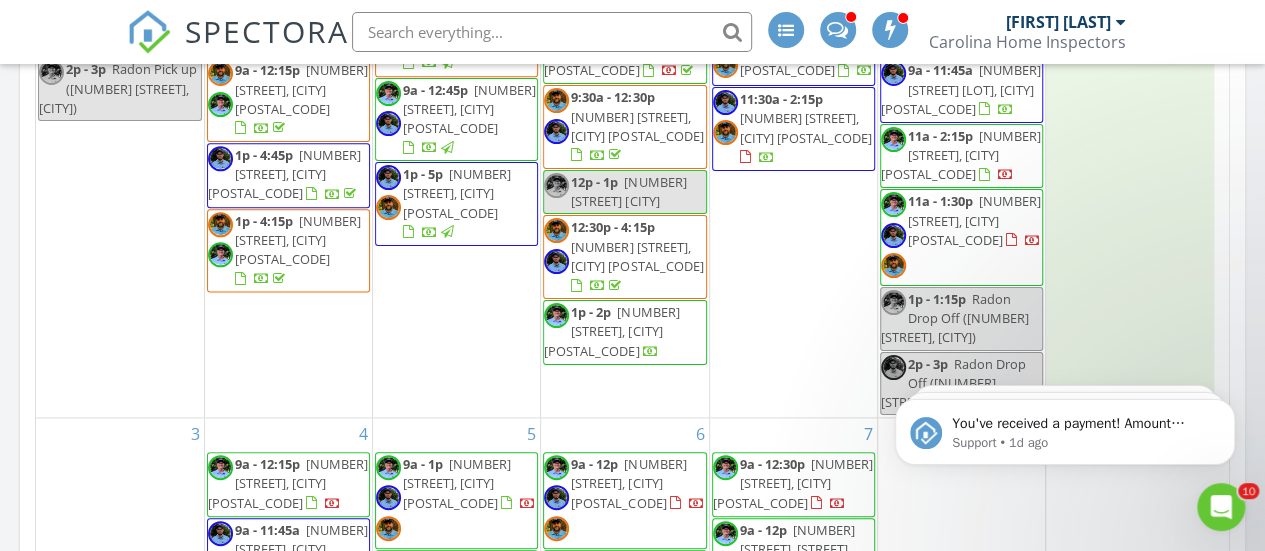 click on "2" at bounding box center [1130, 188] 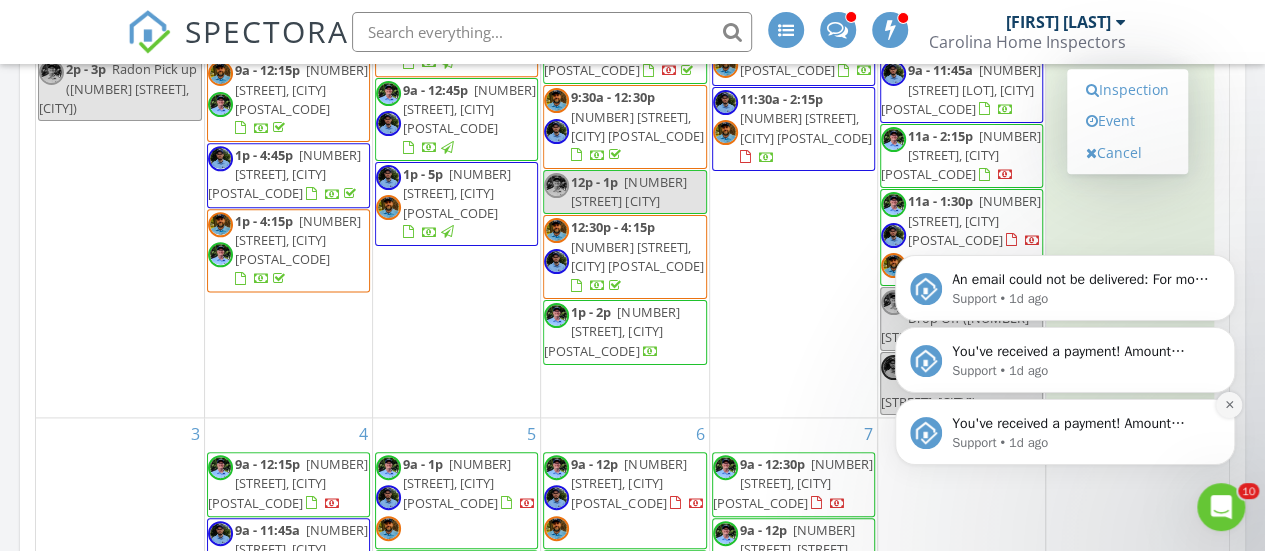 click 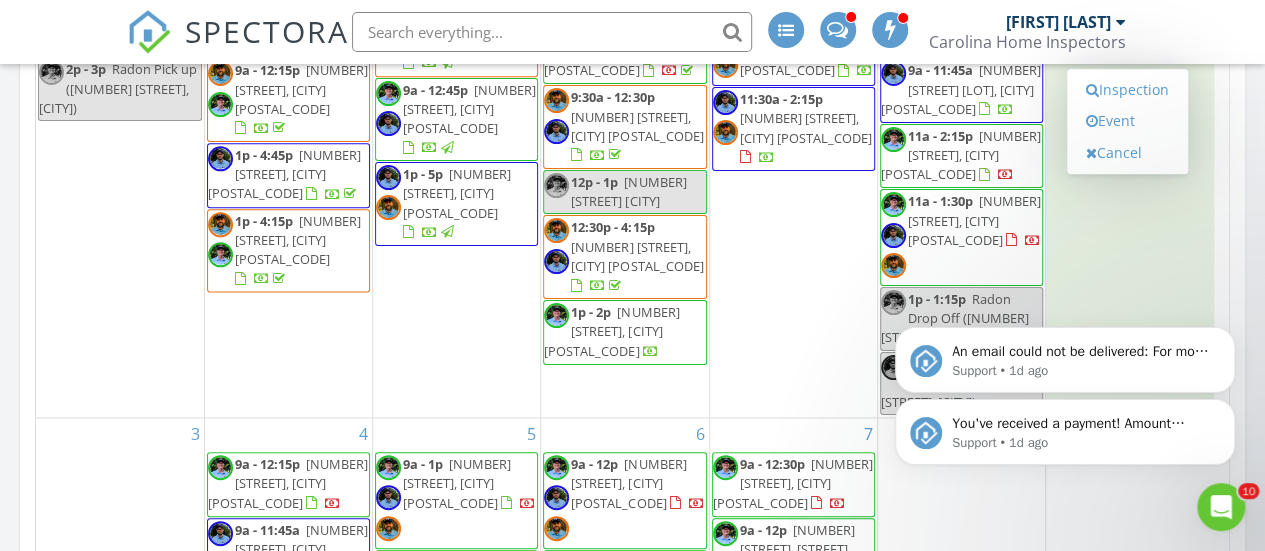 click on "You've received a payment!  Amount  $445.00  Fee  $0.00  Net  $445.00  Transaction #  pi_3Rr1whK7snlDGpRF0HKL5rRz  Inspection  250 Long Branch. Rd, Chesnee, SC 29323 Payouts to your bank or debit card occur on a daily basis. Each payment usually takes two business days to process. You can view your pending payout amount here. If you have any questions reach out on our chat bubble at app.spectora.com. Support • 1d ago An email could not be delivered:  For more information, view Why emails don't get delivered (Support Article) Support • 1d ago" at bounding box center (1065, 340) 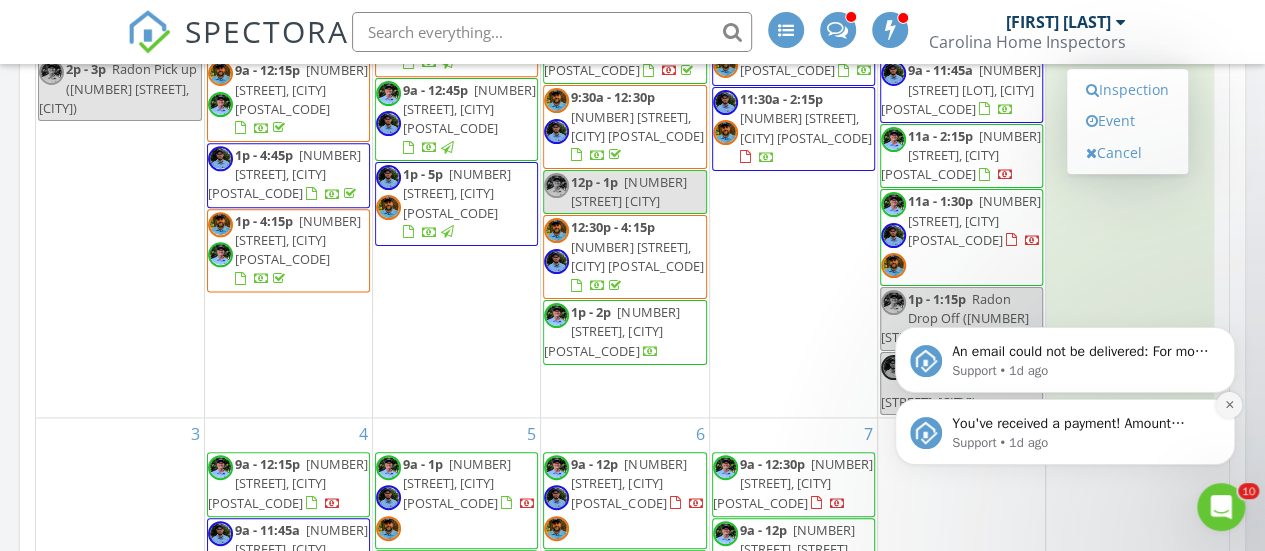 drag, startPoint x: 1231, startPoint y: 472, endPoint x: 1231, endPoint y: 407, distance: 65 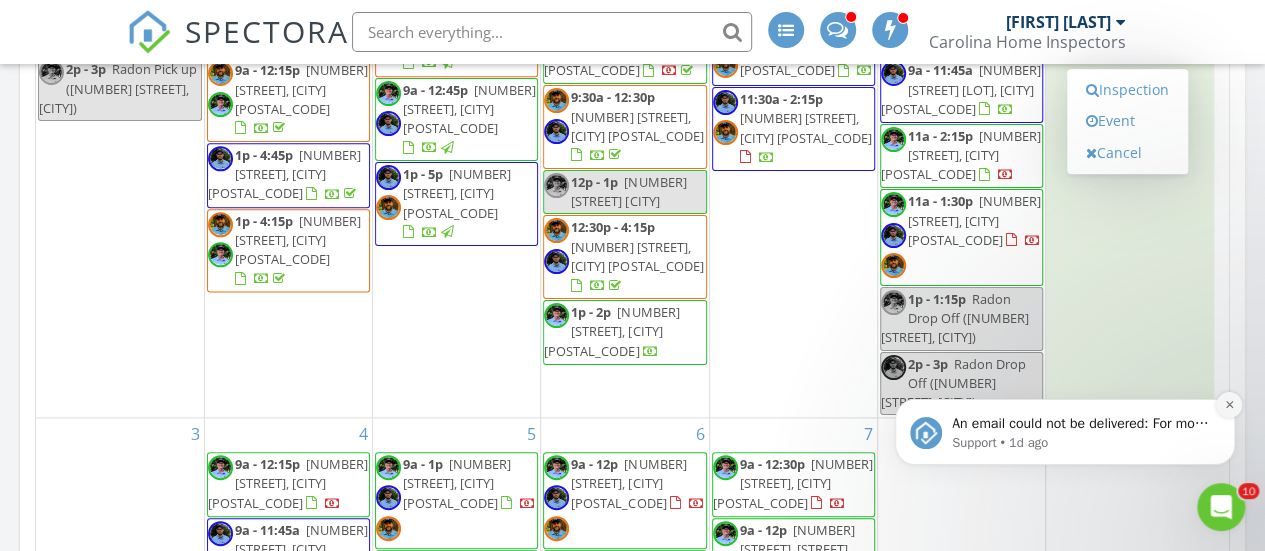 drag, startPoint x: 1231, startPoint y: 480, endPoint x: 1231, endPoint y: 407, distance: 73 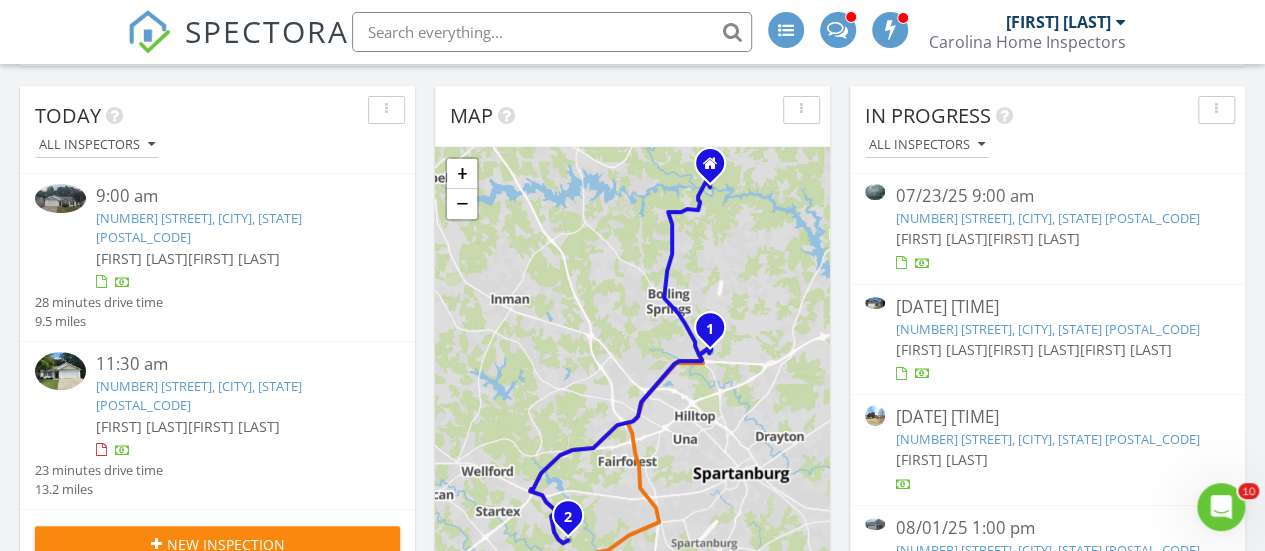 scroll, scrollTop: 254, scrollLeft: 0, axis: vertical 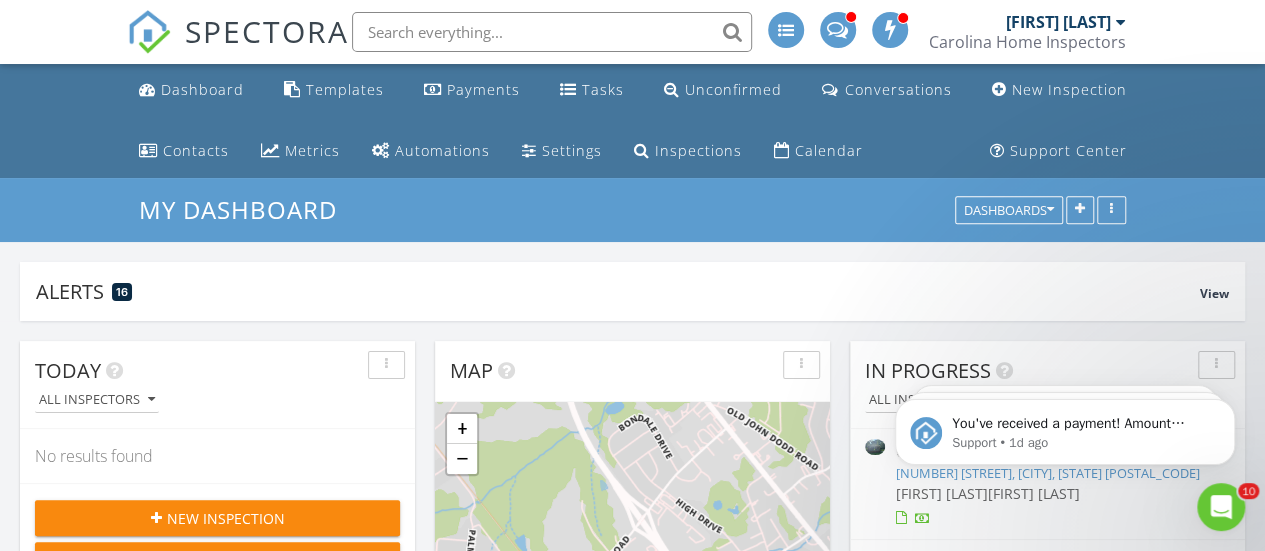 click on "Map" at bounding box center (617, 371) 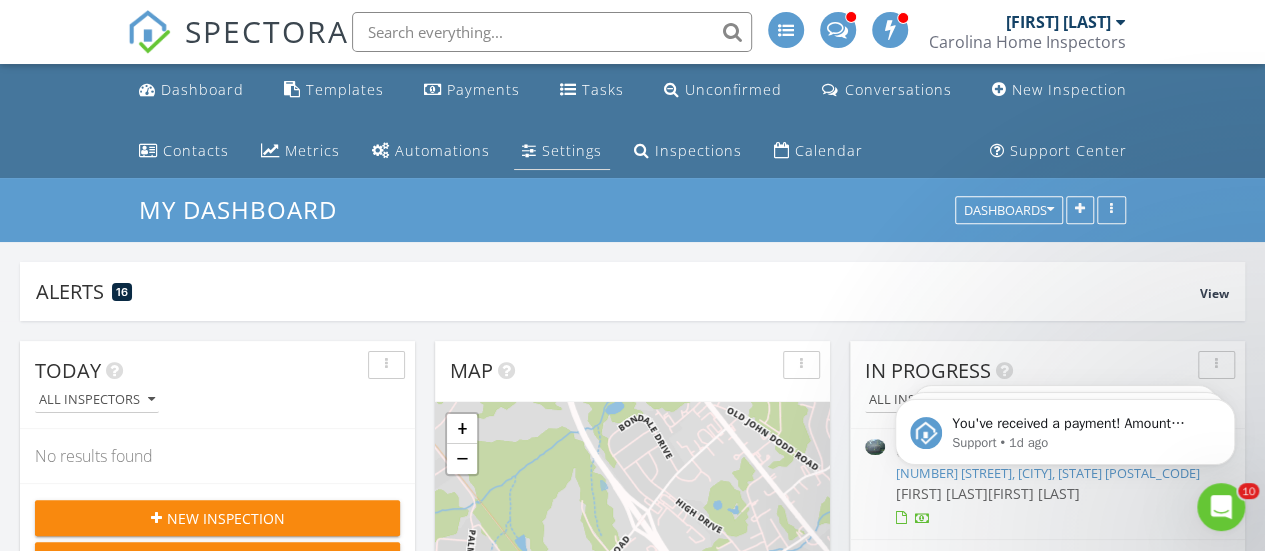 click on "Settings" at bounding box center (572, 150) 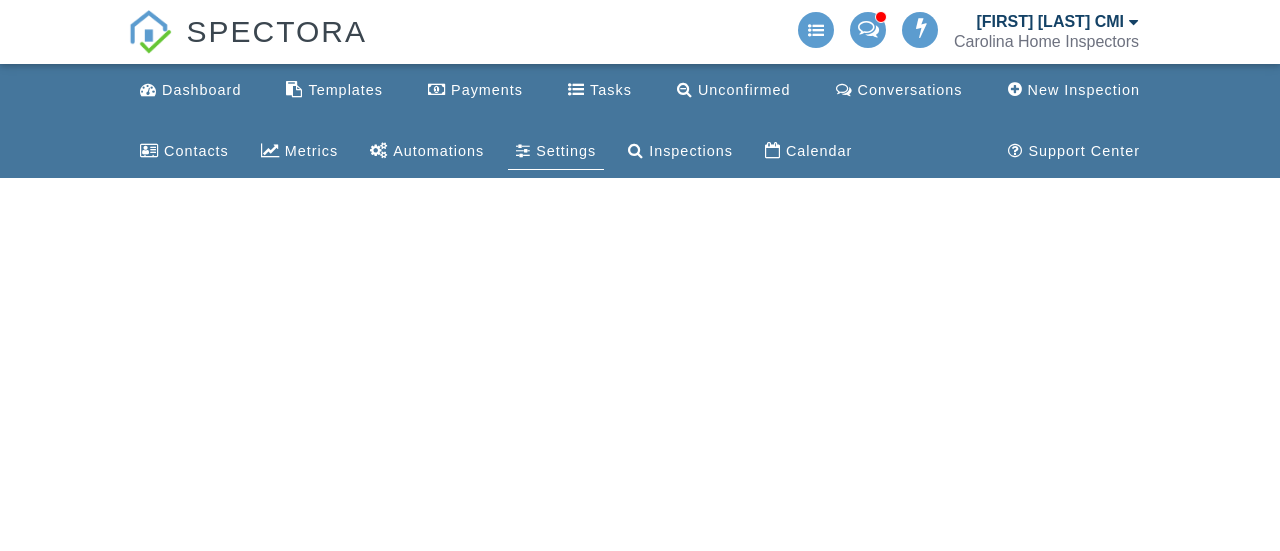 scroll, scrollTop: 0, scrollLeft: 0, axis: both 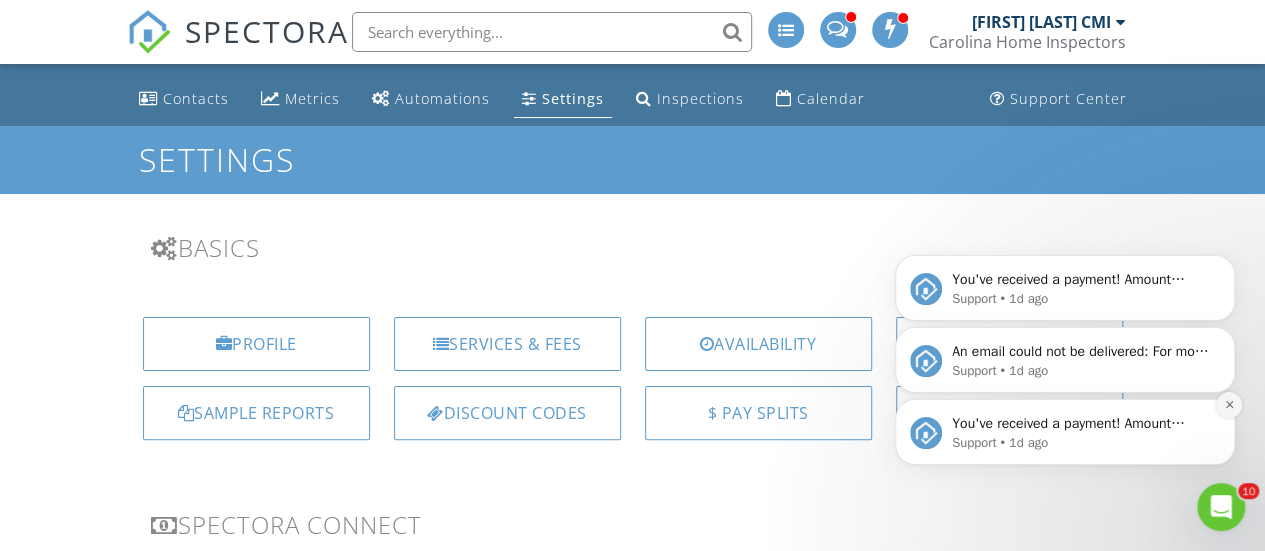 click at bounding box center [1229, 405] 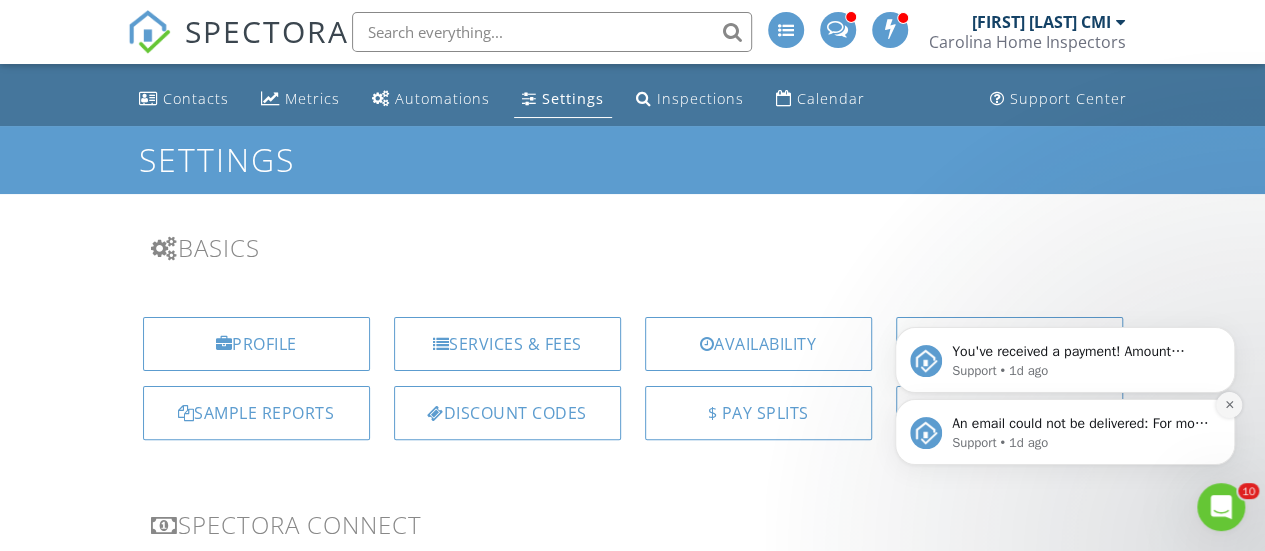 drag, startPoint x: 1233, startPoint y: 477, endPoint x: 1233, endPoint y: 412, distance: 65 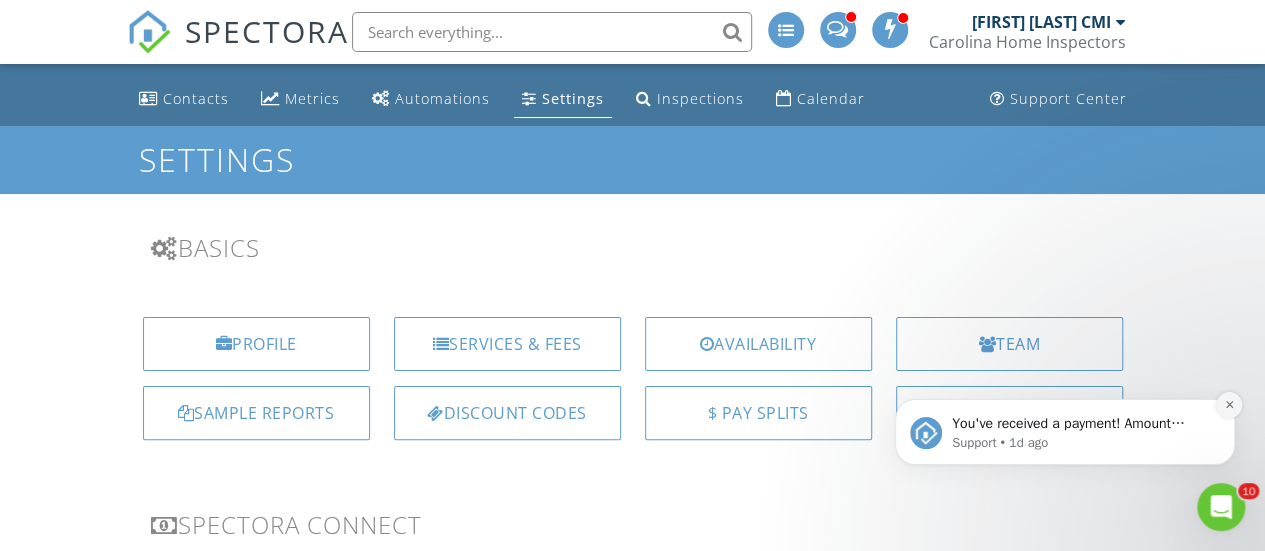 drag, startPoint x: 1233, startPoint y: 485, endPoint x: 1233, endPoint y: 412, distance: 73 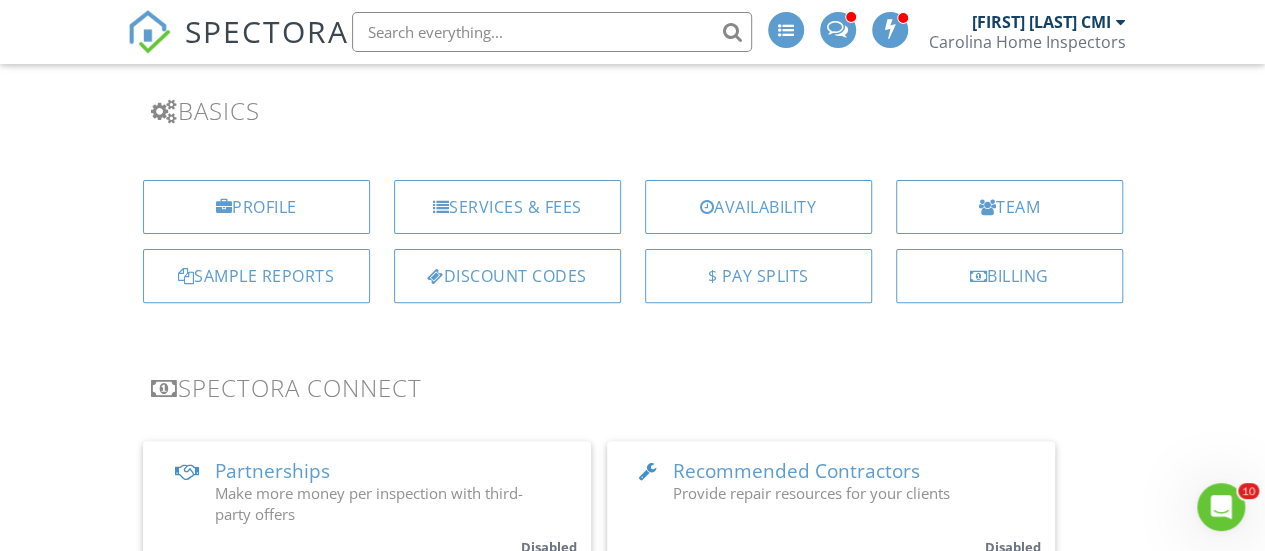 scroll, scrollTop: 194, scrollLeft: 0, axis: vertical 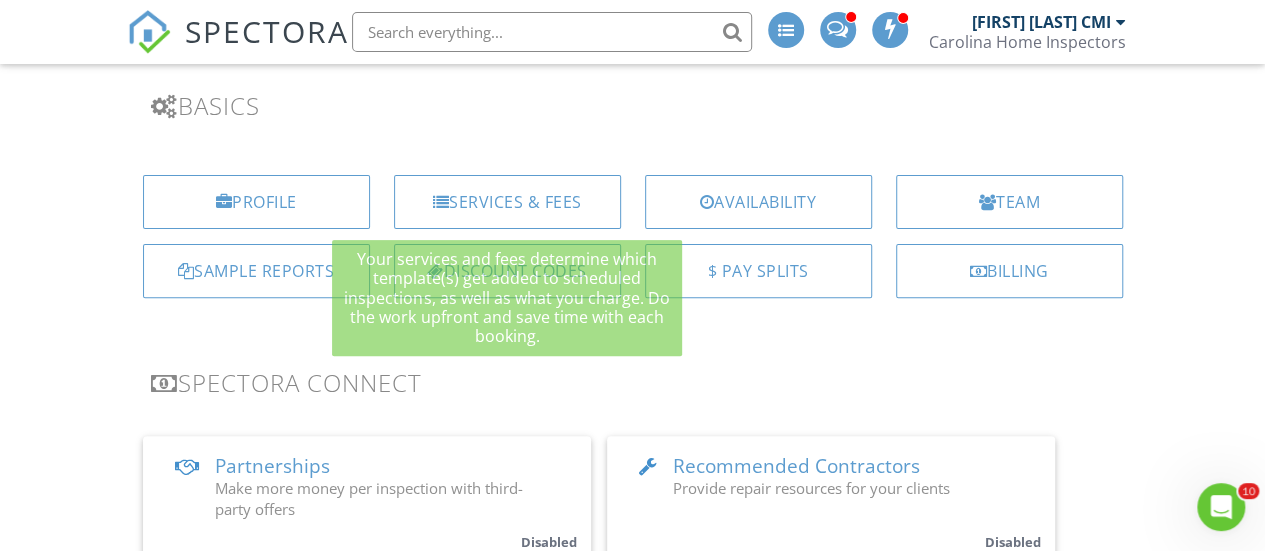 click on "Services & Fees" at bounding box center [507, 202] 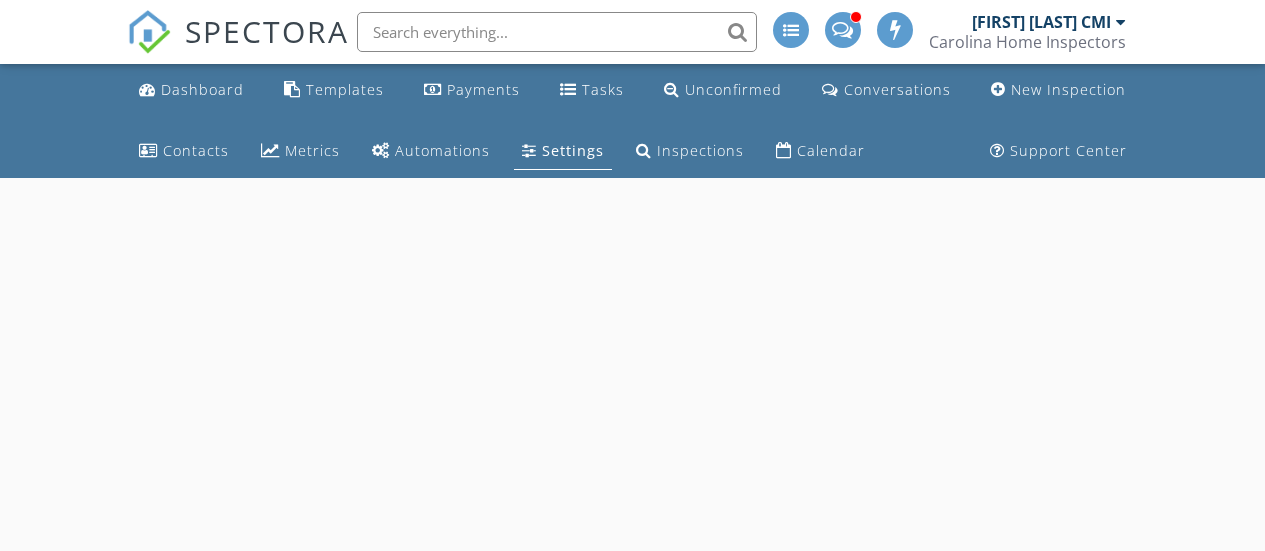 scroll, scrollTop: 0, scrollLeft: 0, axis: both 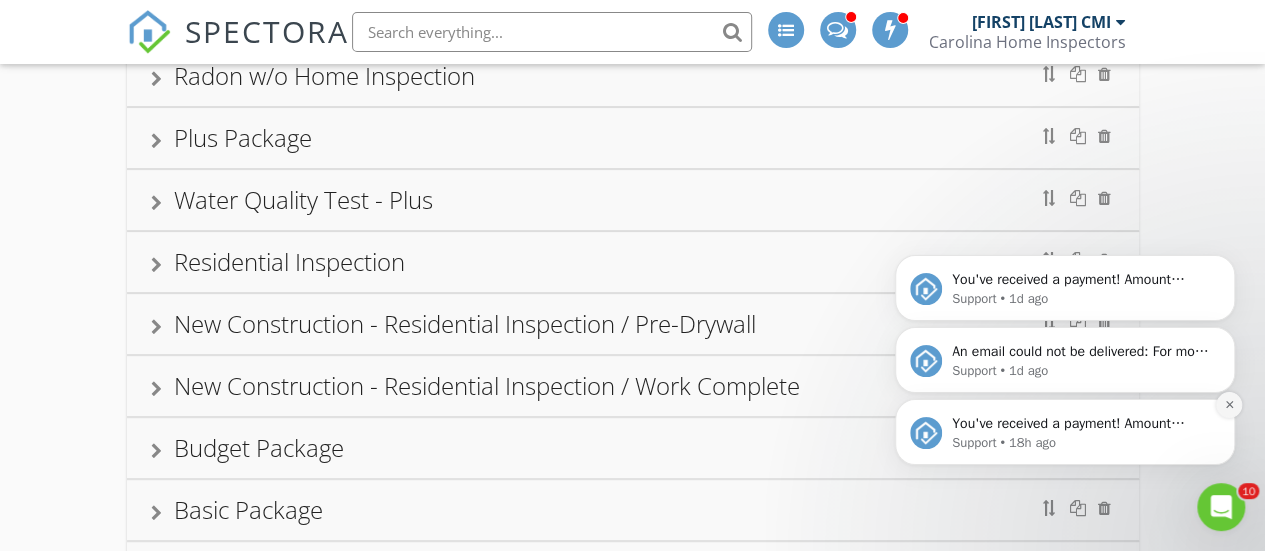 click 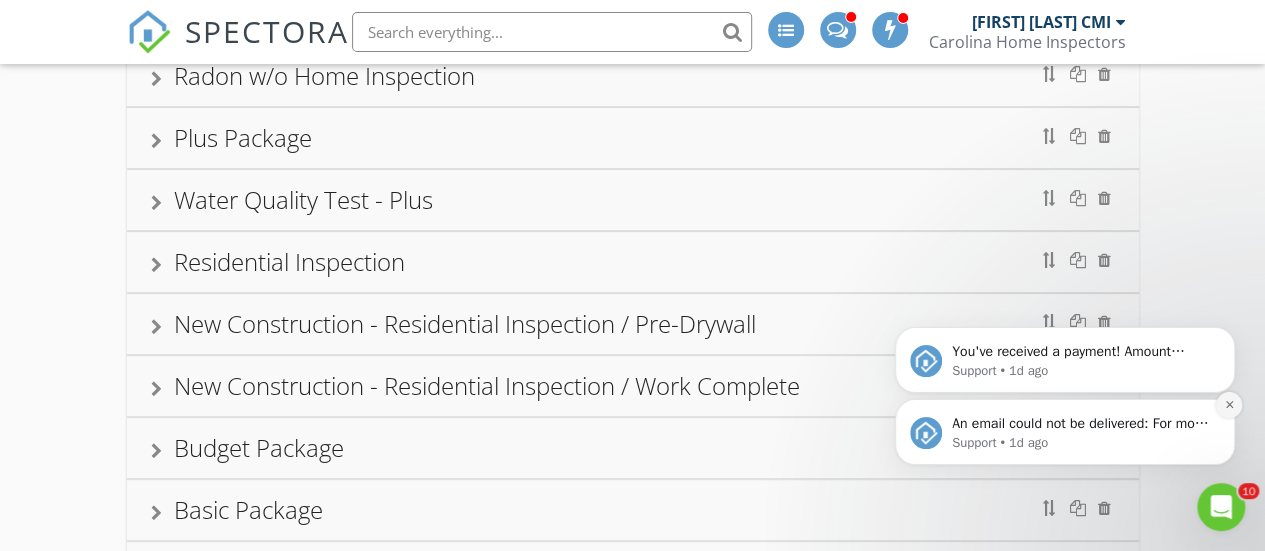drag, startPoint x: 1232, startPoint y: 471, endPoint x: 1232, endPoint y: 406, distance: 65 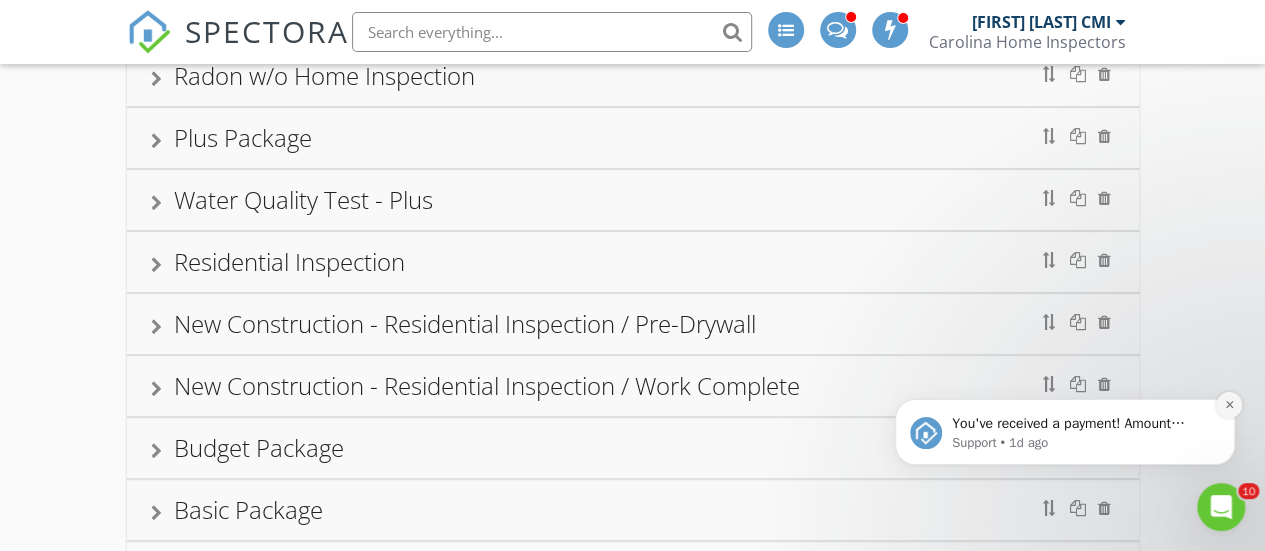 drag, startPoint x: 1232, startPoint y: 479, endPoint x: 1232, endPoint y: 406, distance: 73 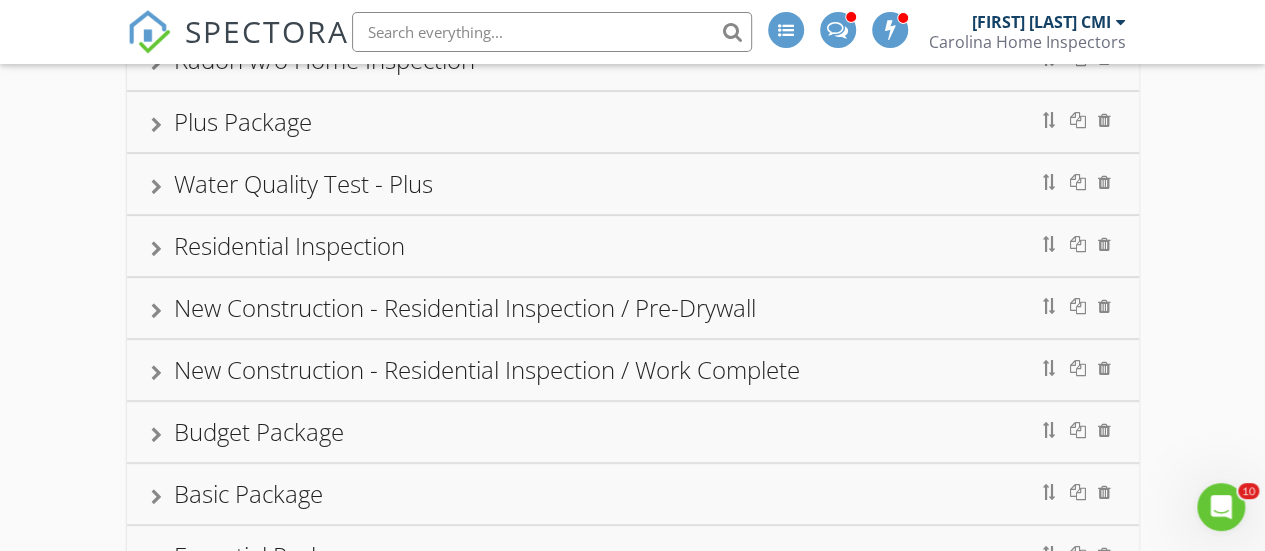 scroll, scrollTop: 248, scrollLeft: 0, axis: vertical 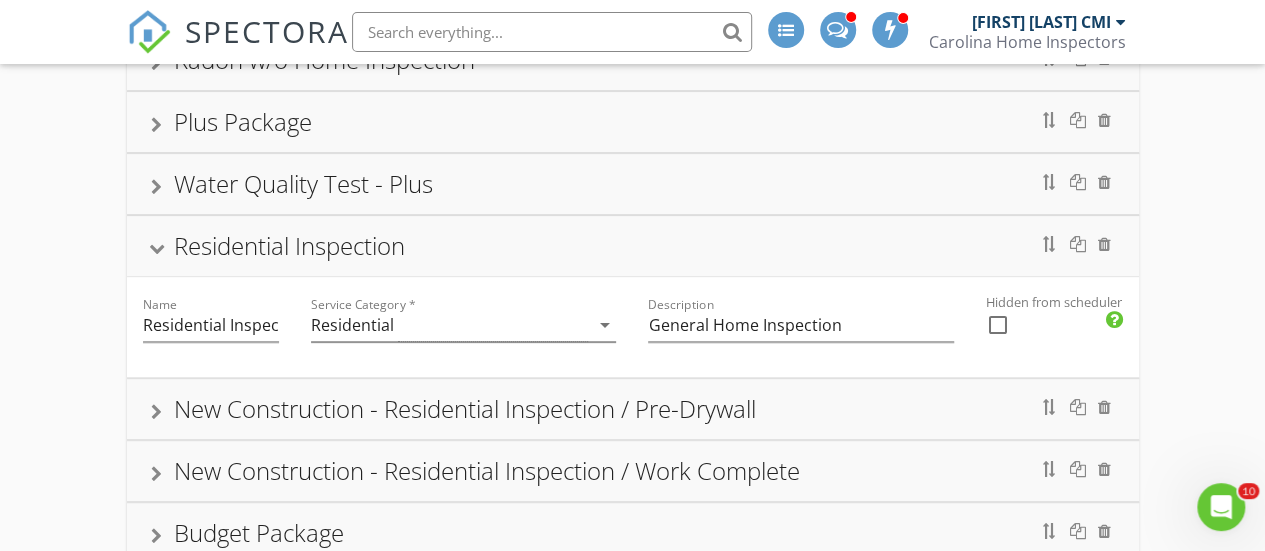 click on "Residential Inspection" at bounding box center (633, 246) 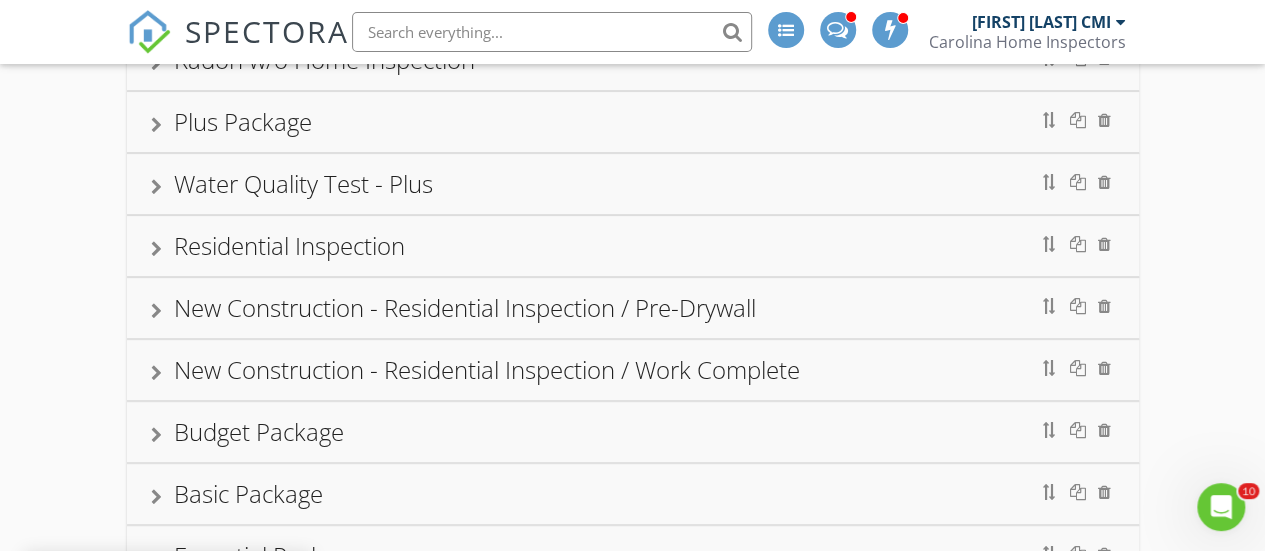 click at bounding box center [156, 249] 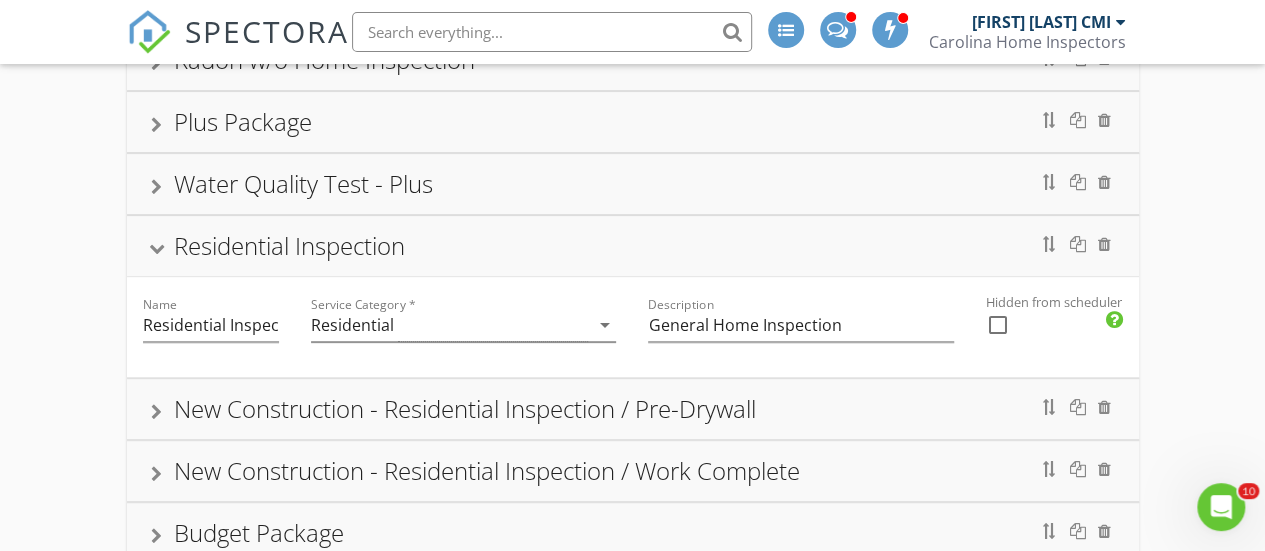 click at bounding box center [156, 248] 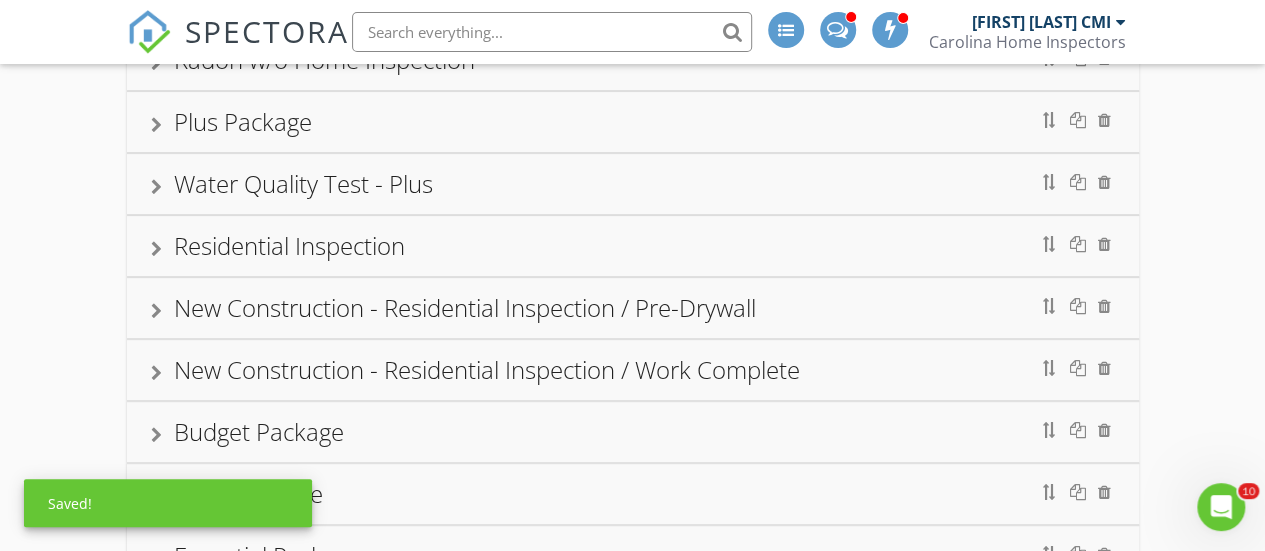 click at bounding box center [156, 249] 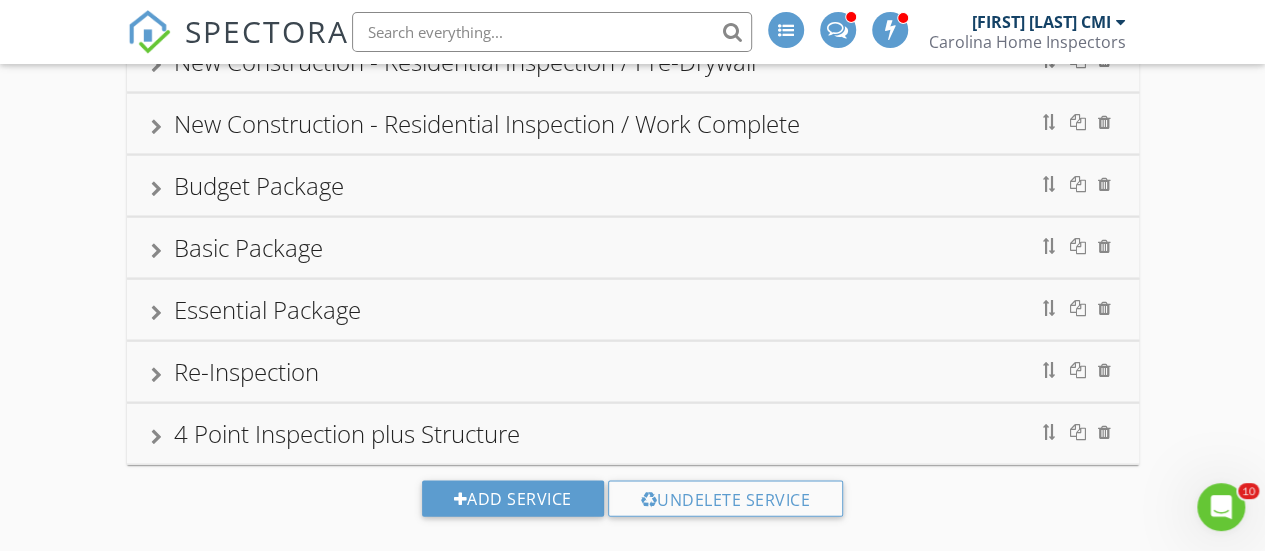scroll, scrollTop: 5674, scrollLeft: 0, axis: vertical 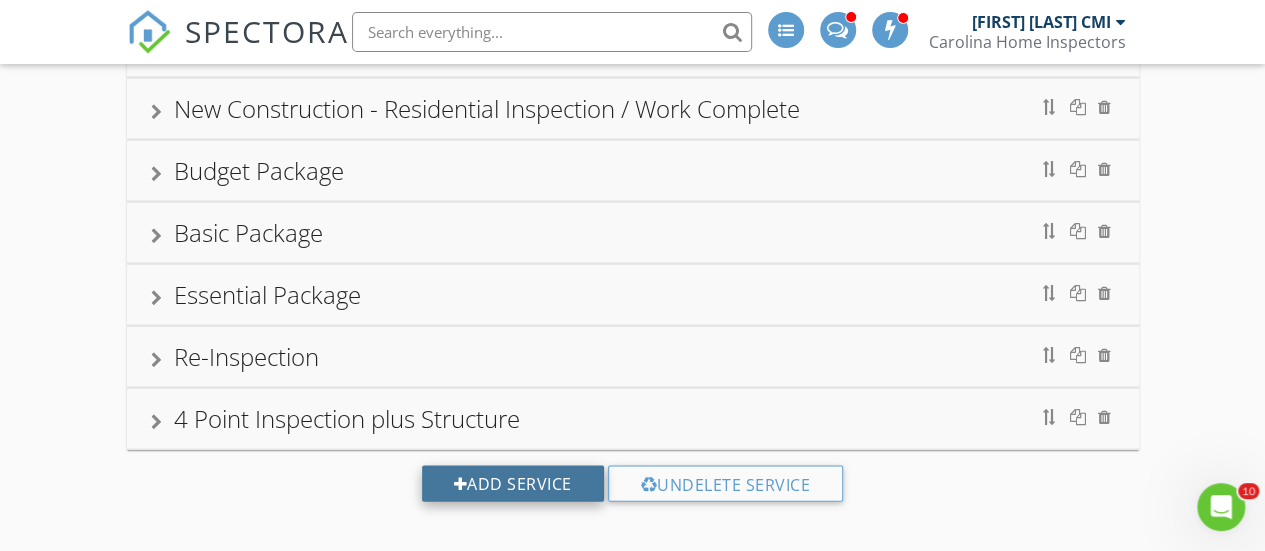 click on "Add Service" at bounding box center (513, 483) 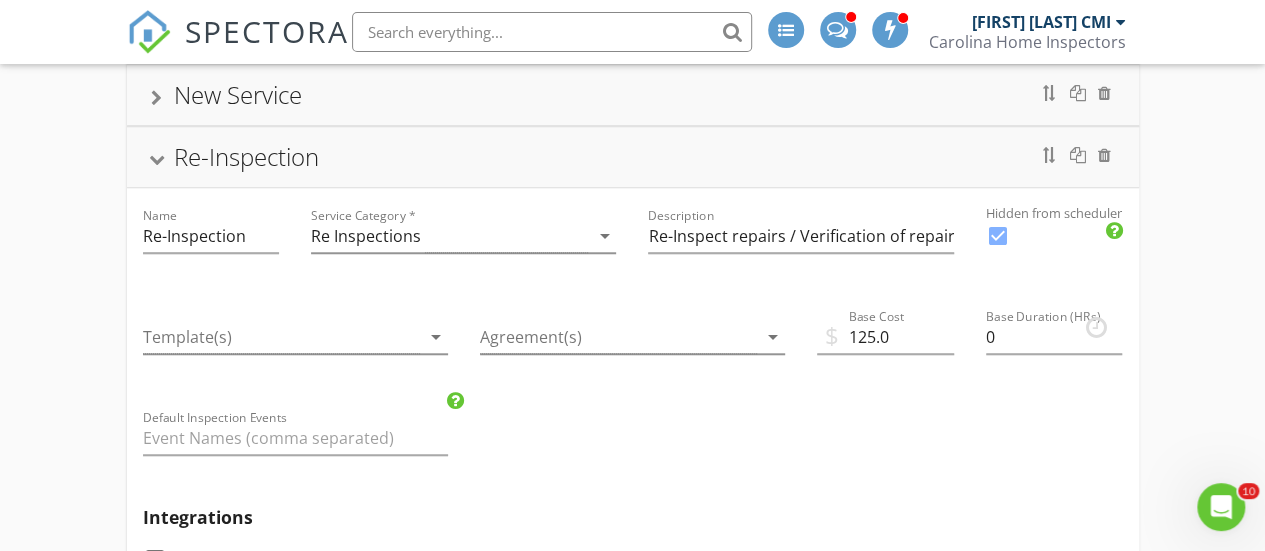 scroll, scrollTop: 780, scrollLeft: 0, axis: vertical 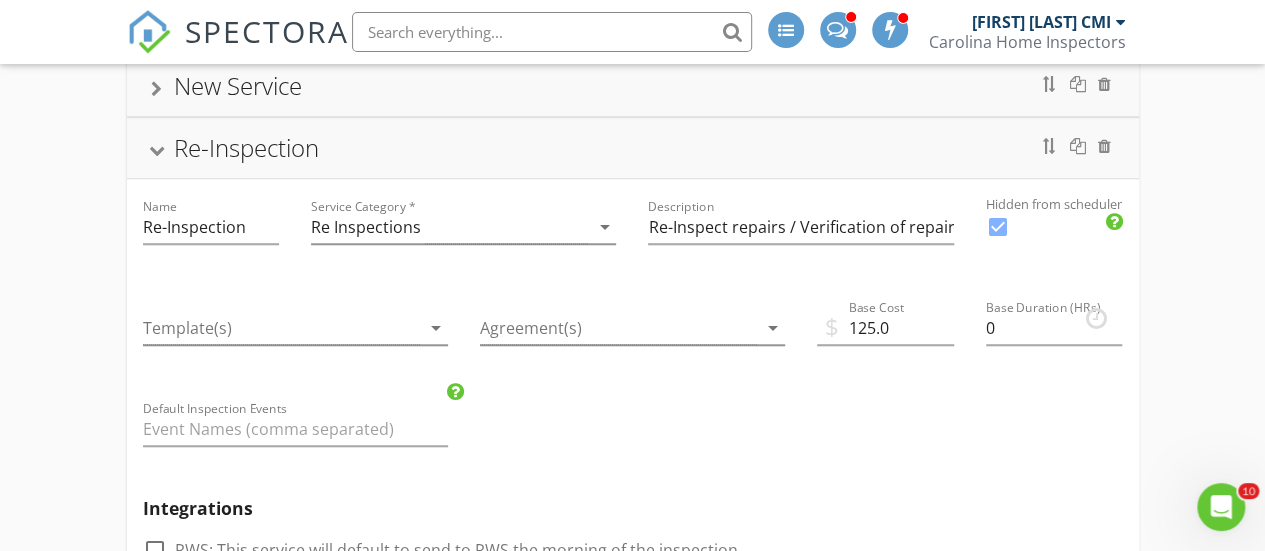 click at bounding box center (156, 150) 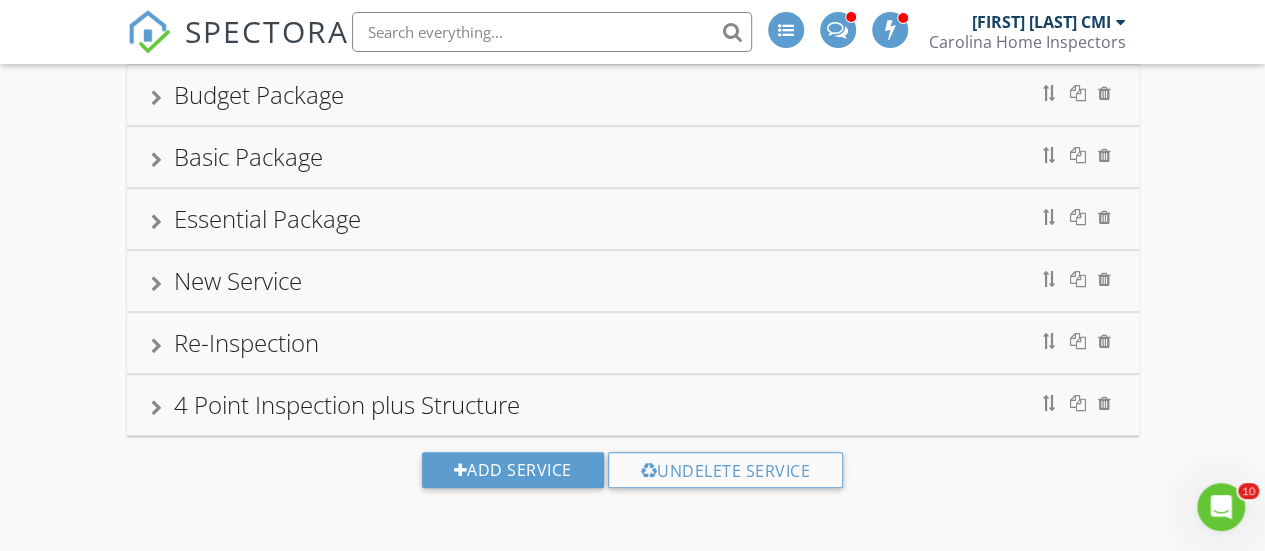 scroll, scrollTop: 576, scrollLeft: 0, axis: vertical 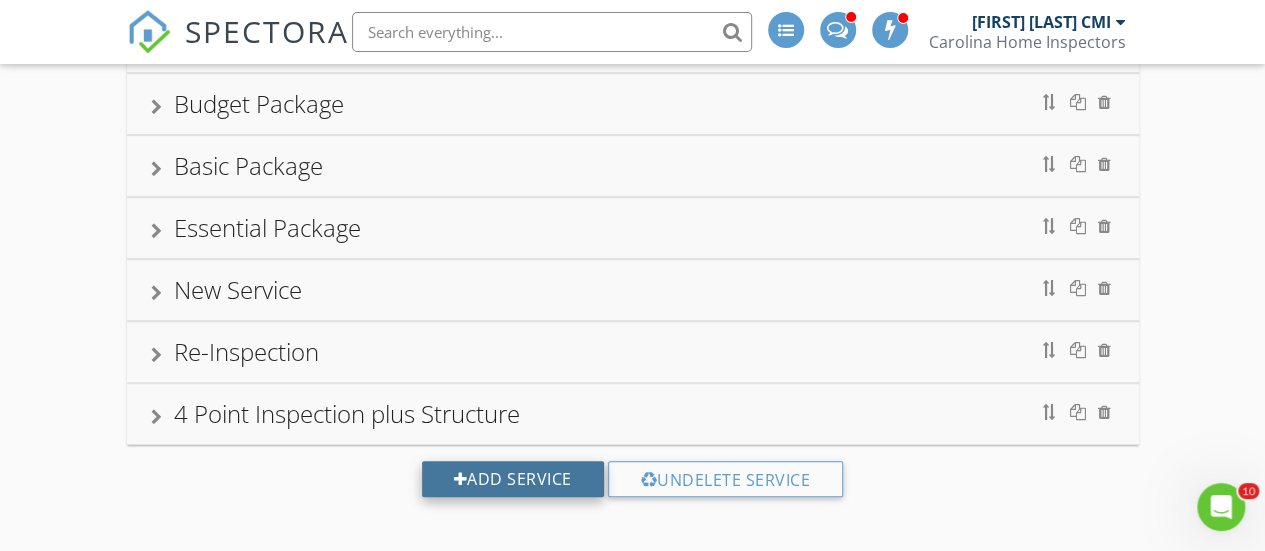 click on "Add Service" at bounding box center [513, 479] 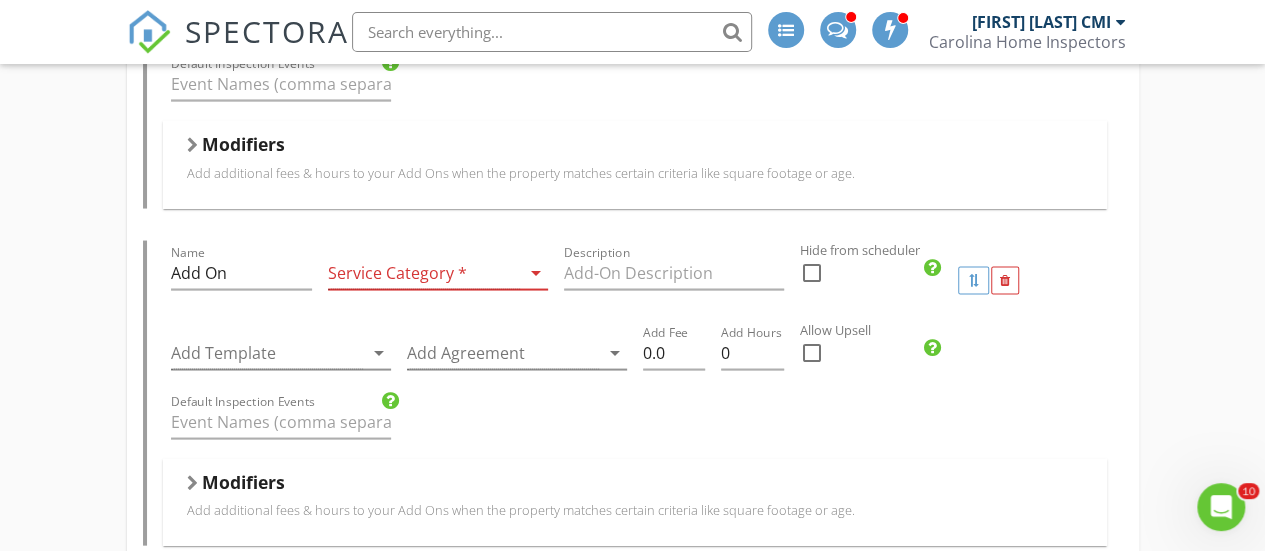 scroll, scrollTop: 1897, scrollLeft: 0, axis: vertical 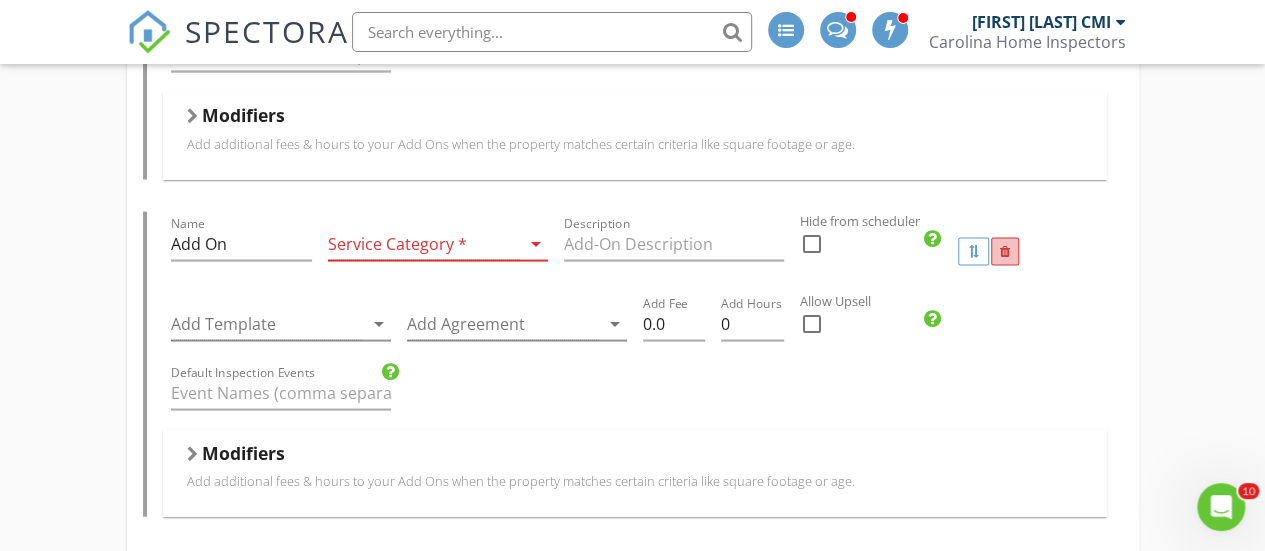 click at bounding box center (1005, 252) 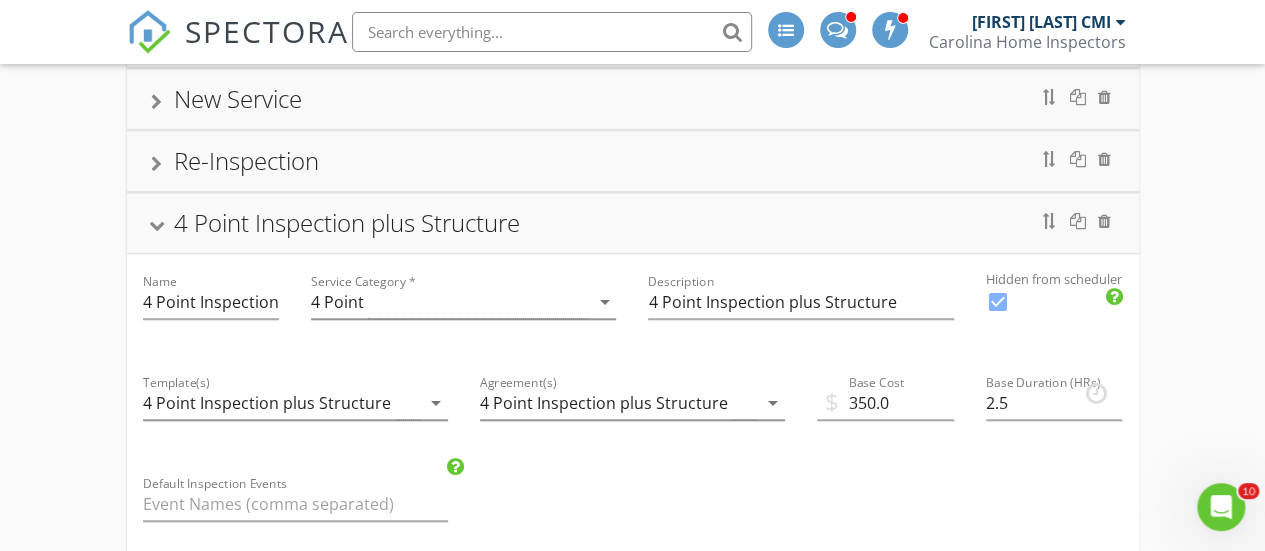 scroll, scrollTop: 830, scrollLeft: 0, axis: vertical 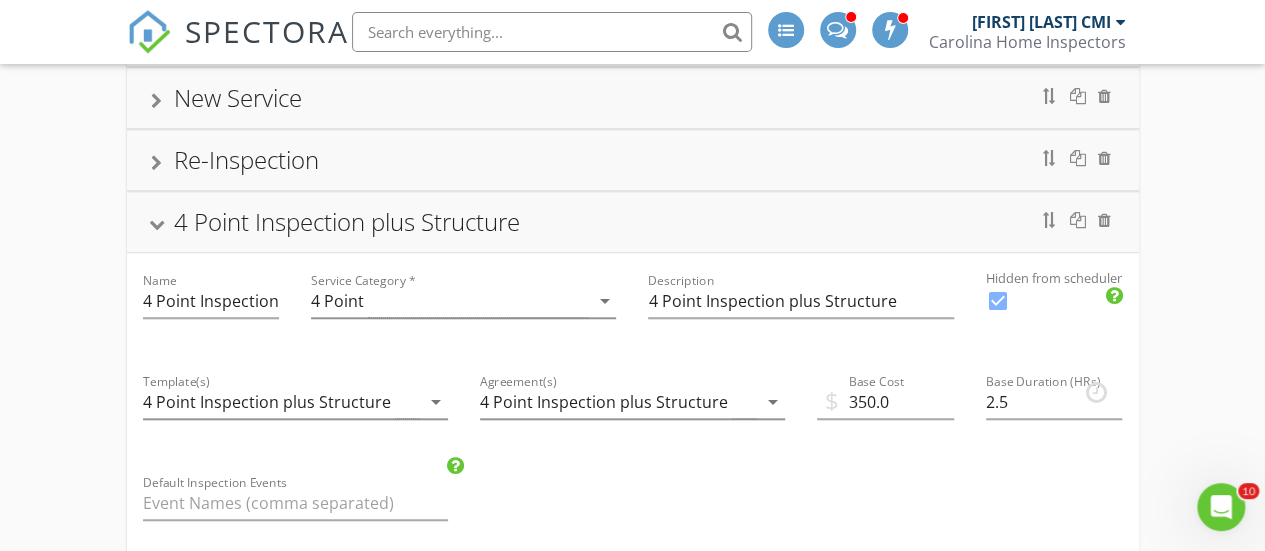 click at bounding box center (156, 224) 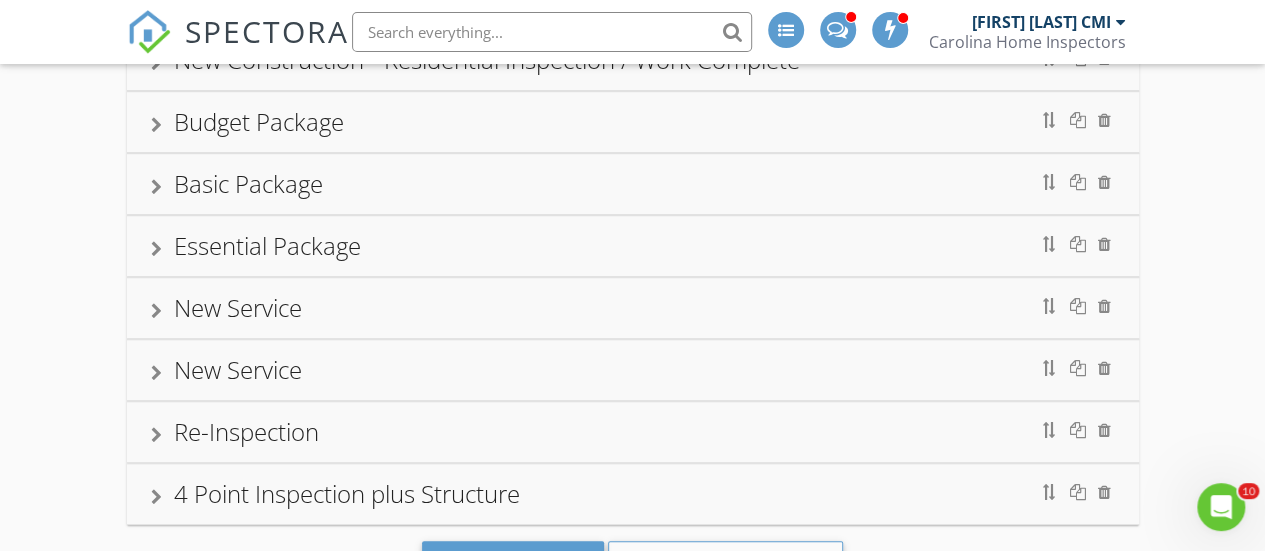 scroll, scrollTop: 637, scrollLeft: 0, axis: vertical 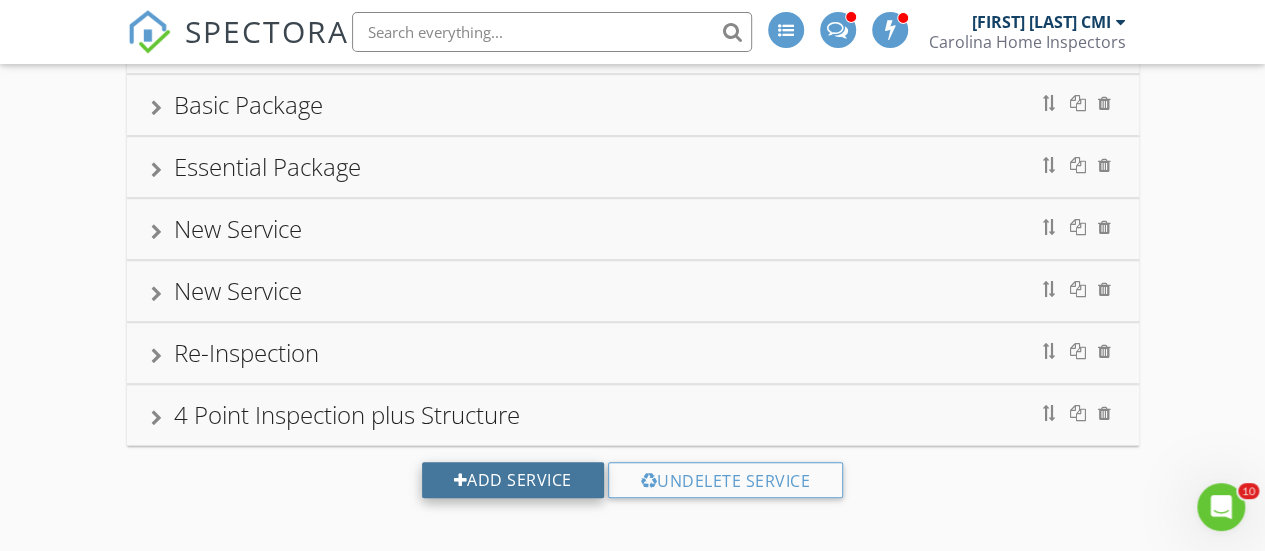 click on "Add Service" at bounding box center (513, 480) 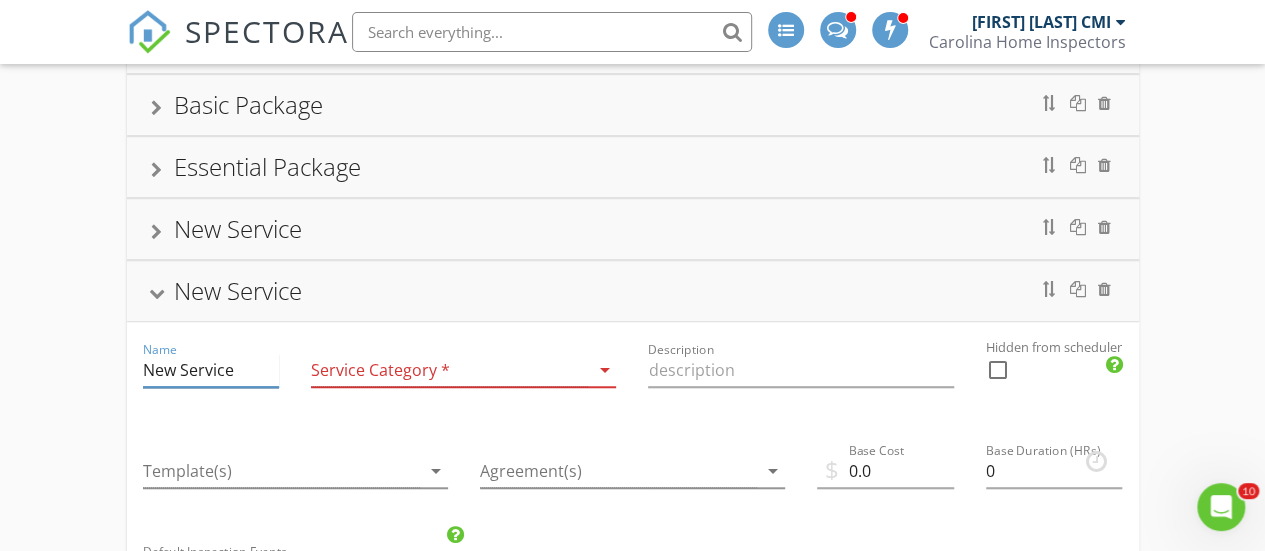 click on "New Service" at bounding box center (211, 370) 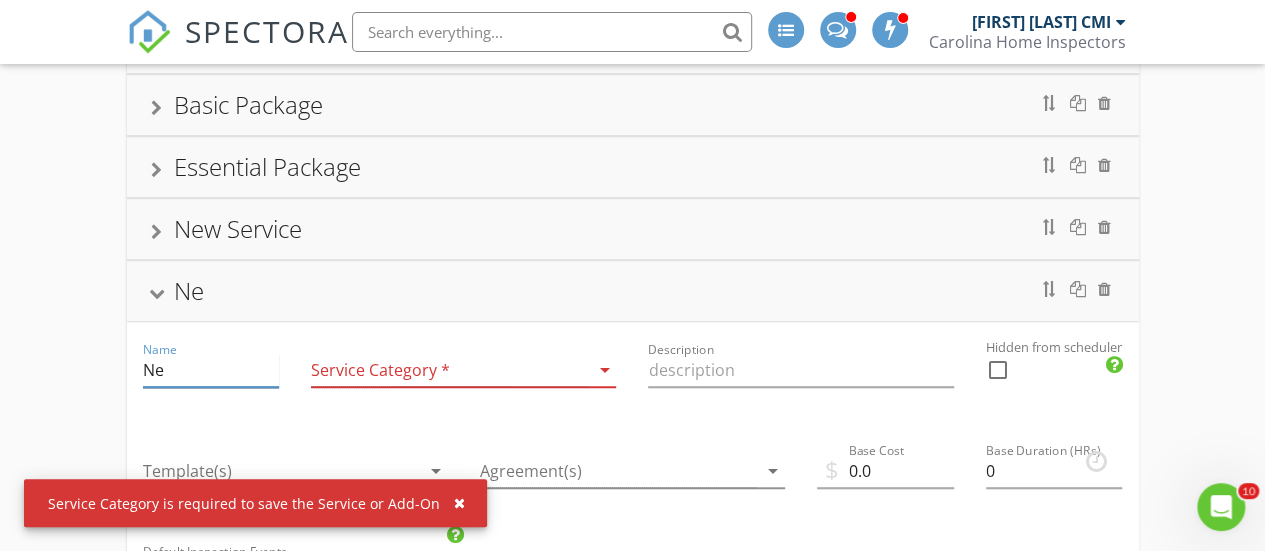 type on "N" 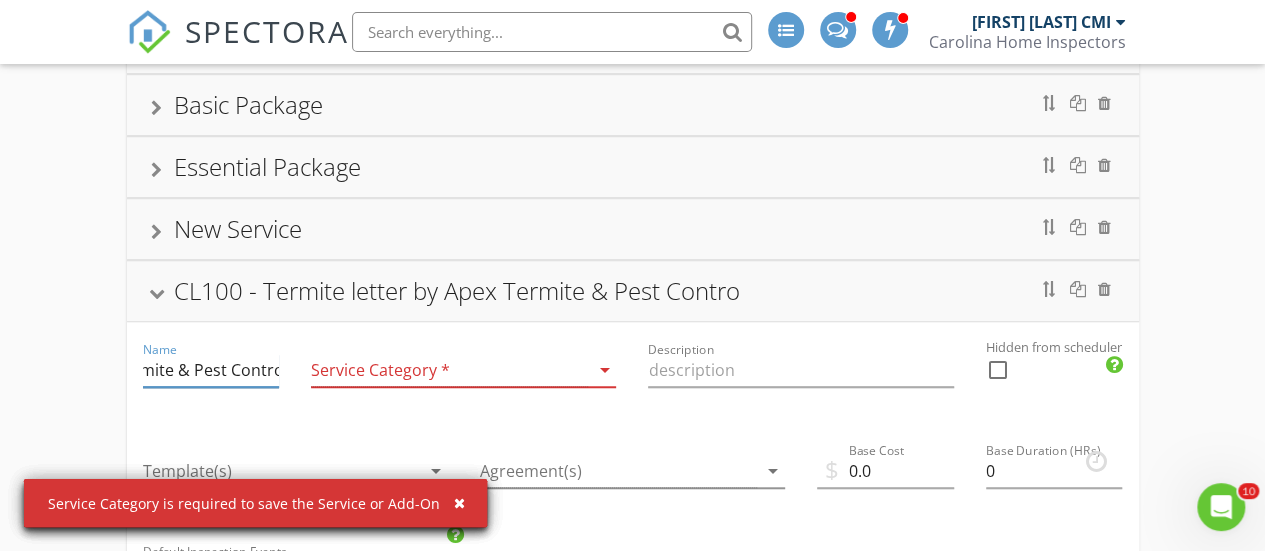 scroll, scrollTop: 0, scrollLeft: 261, axis: horizontal 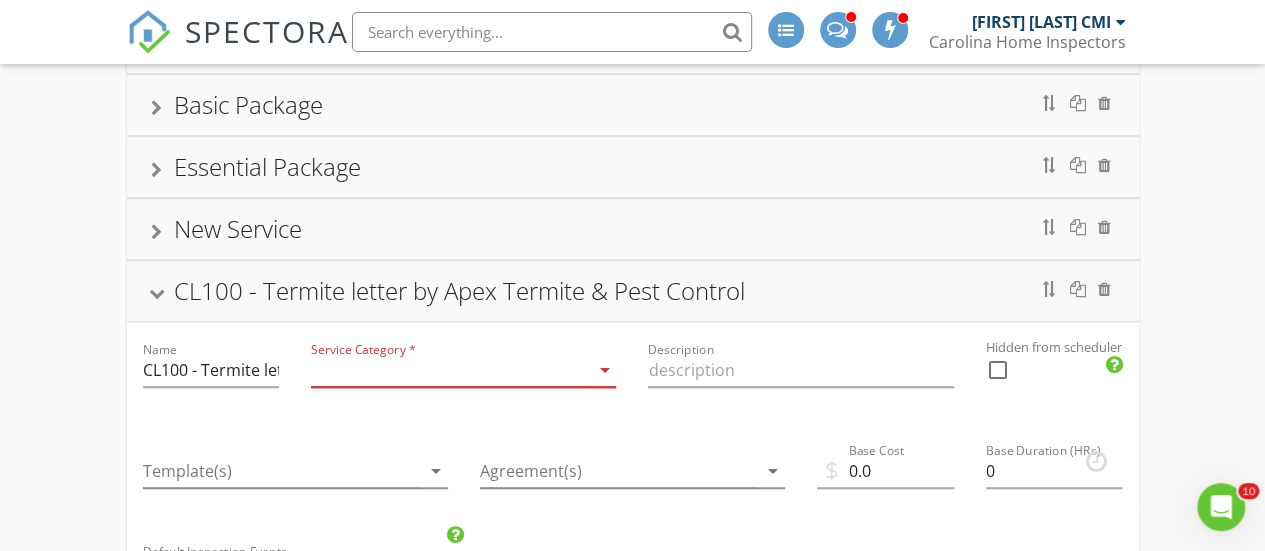 click on "arrow_drop_down" at bounding box center [604, 370] 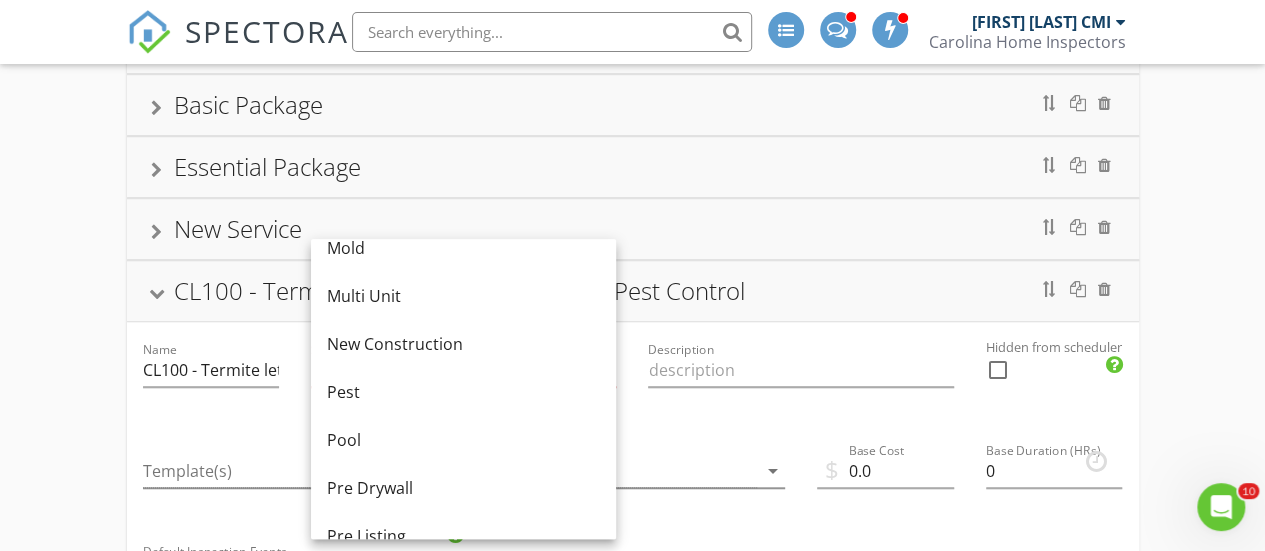 scroll, scrollTop: 552, scrollLeft: 0, axis: vertical 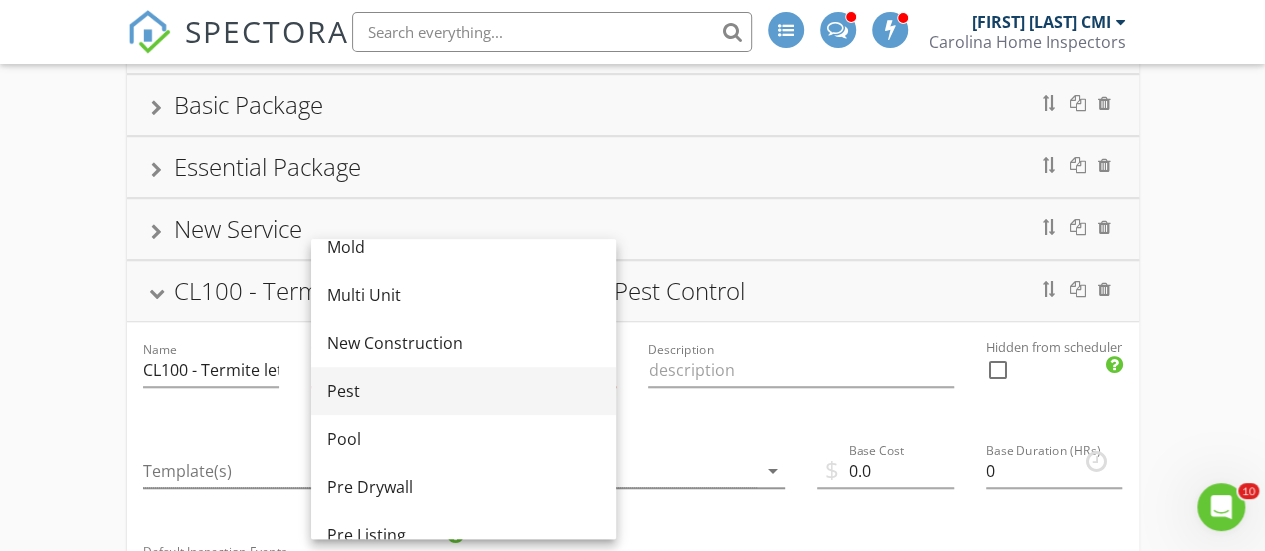 click on "Pest" at bounding box center [463, 391] 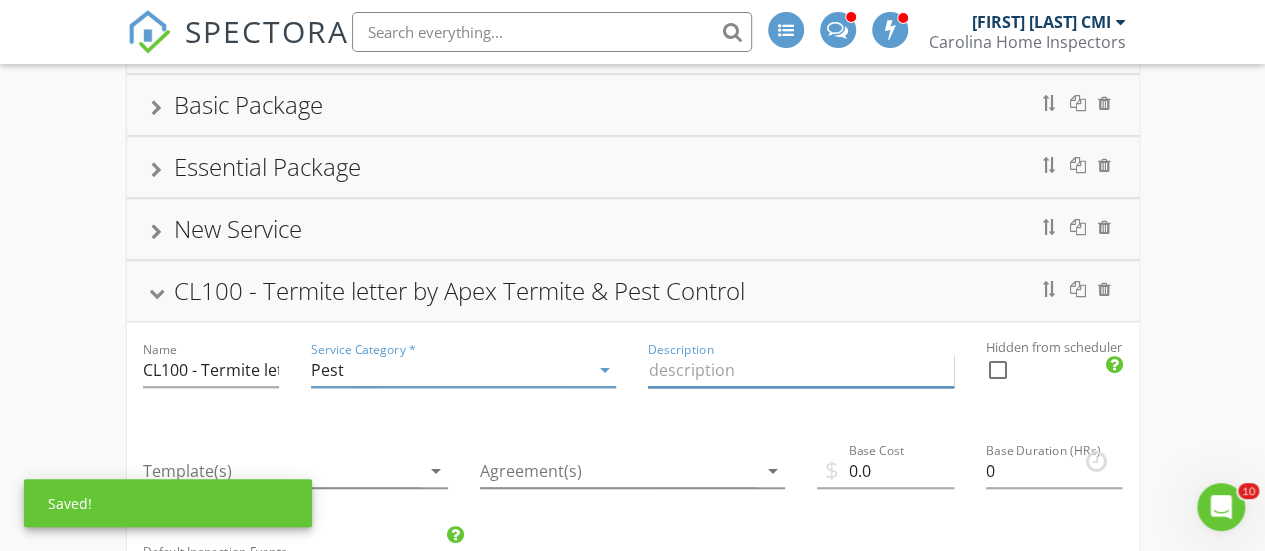 click at bounding box center [800, 370] 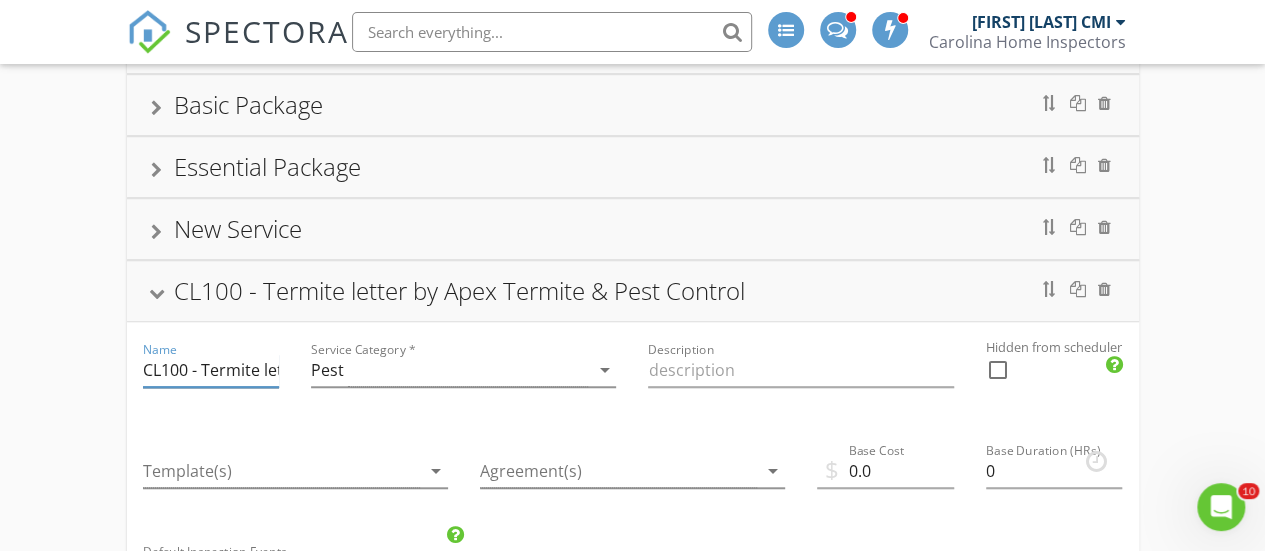 click on "CL100 - Termite letter by Apex Termite & Pest Control" at bounding box center (211, 370) 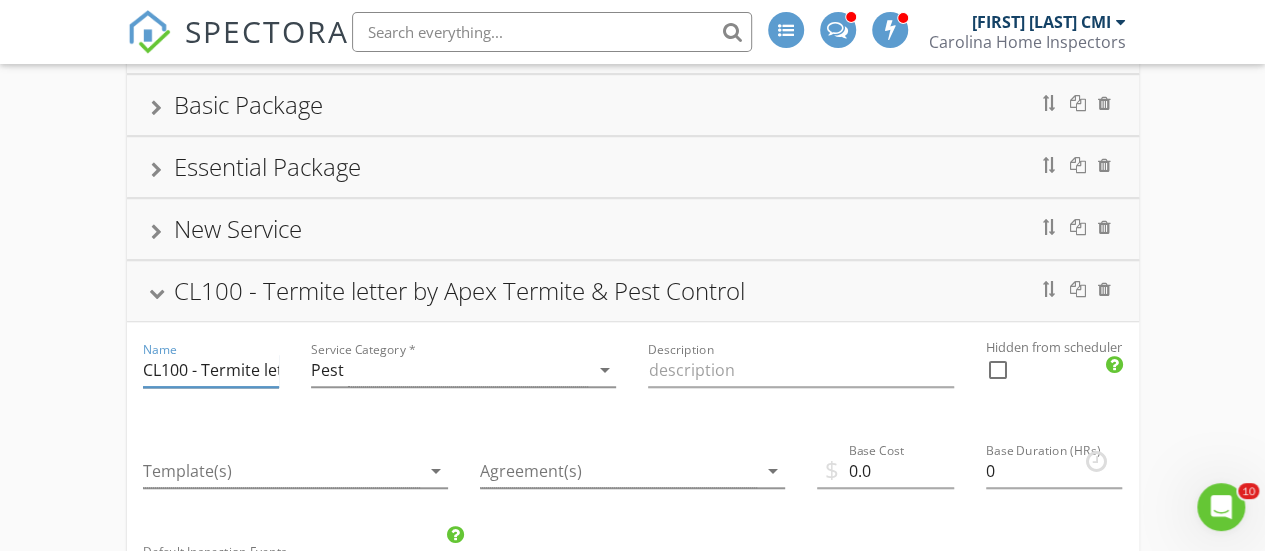 drag, startPoint x: 200, startPoint y: 358, endPoint x: 275, endPoint y: 367, distance: 75.53807 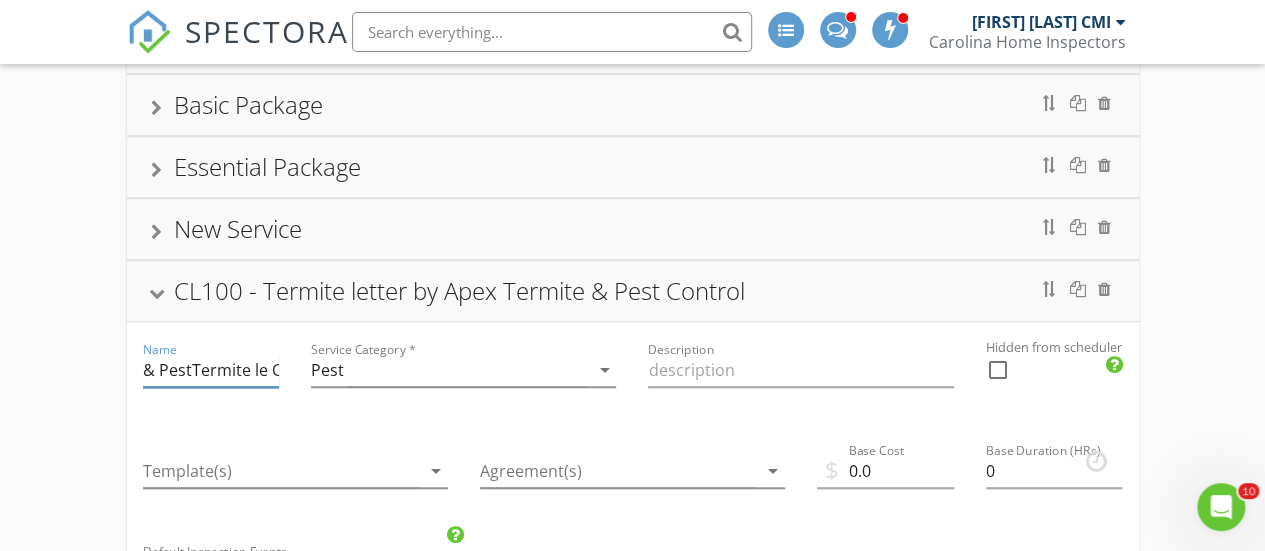 scroll, scrollTop: 0, scrollLeft: 186, axis: horizontal 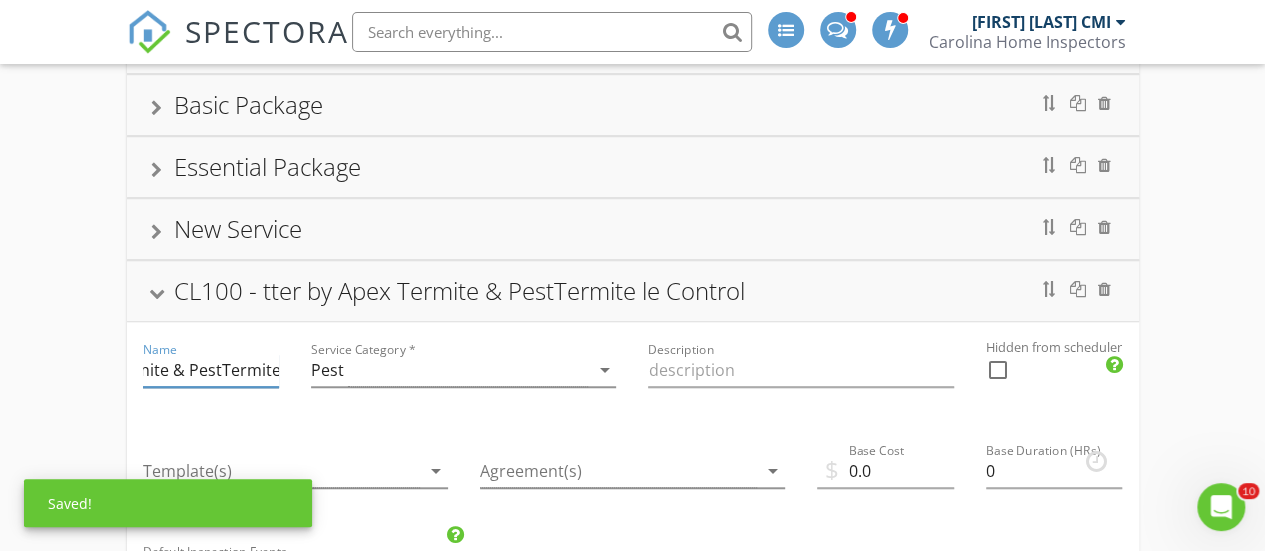 type on "CL100 - tter by Apex Termite & PestTermite le Control" 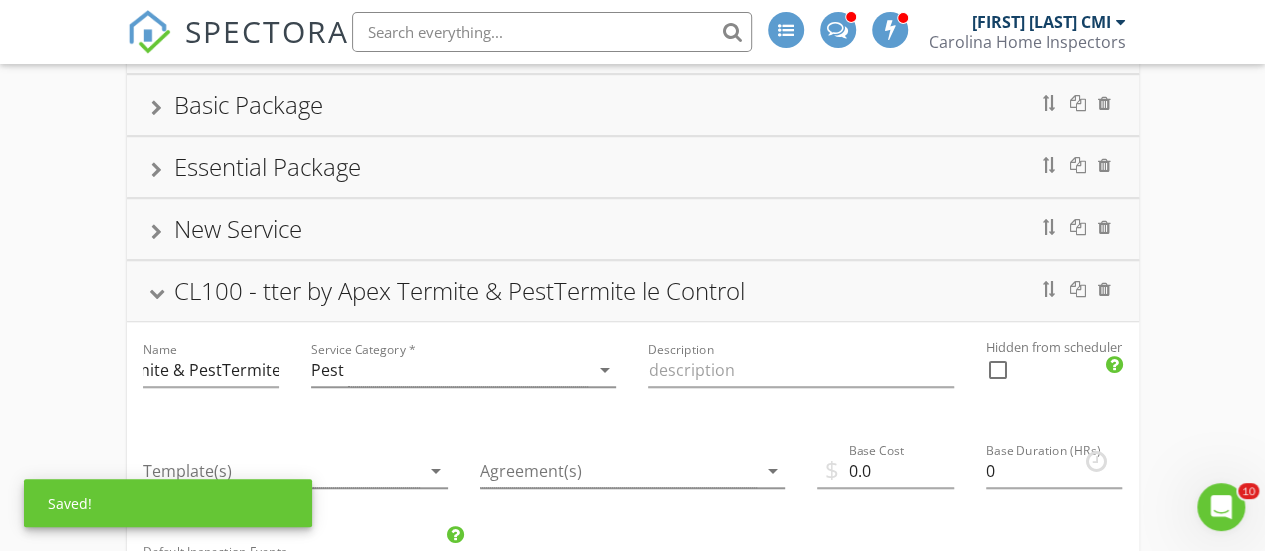 scroll, scrollTop: 0, scrollLeft: 0, axis: both 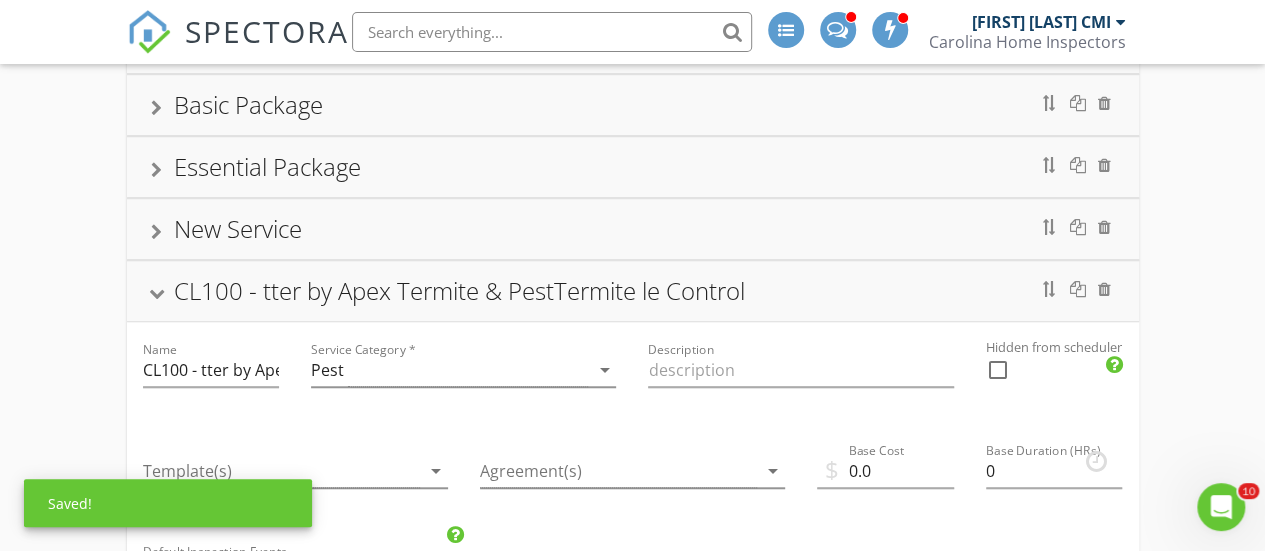 click on "Name CL100 - tter by Apex Termite & PestTermite le Control" at bounding box center (211, 372) 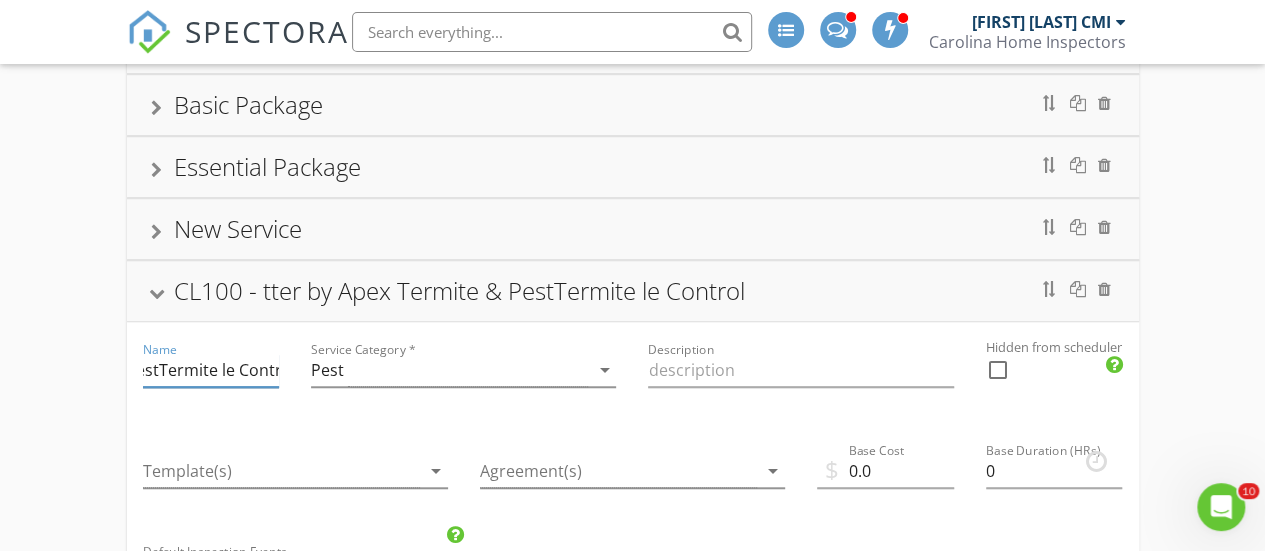scroll, scrollTop: 0, scrollLeft: 261, axis: horizontal 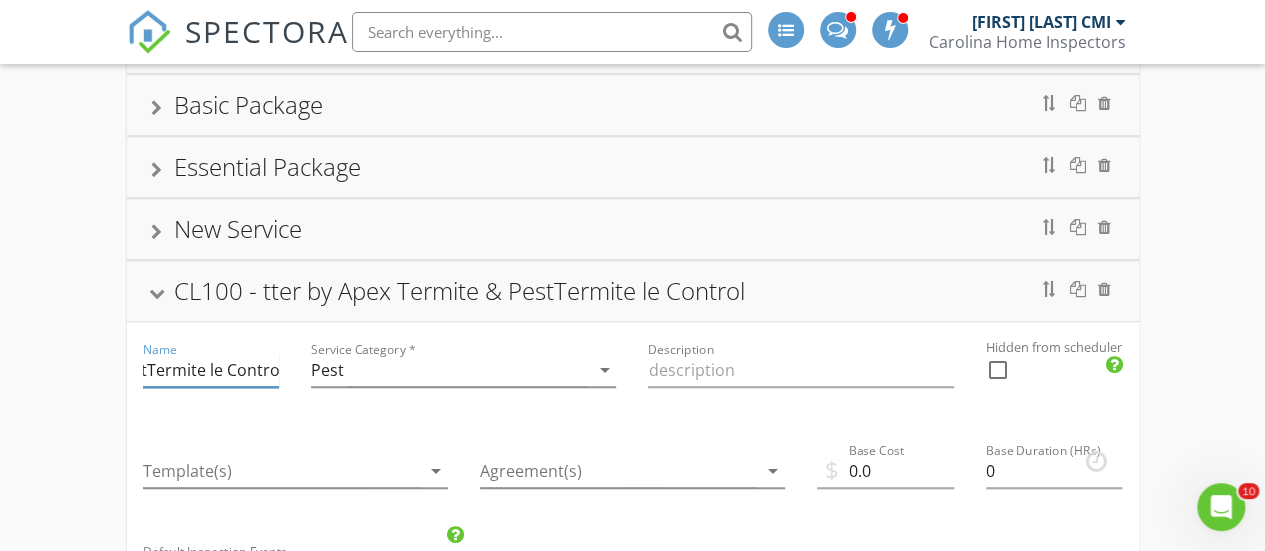 drag, startPoint x: 145, startPoint y: 365, endPoint x: 302, endPoint y: 377, distance: 157.45793 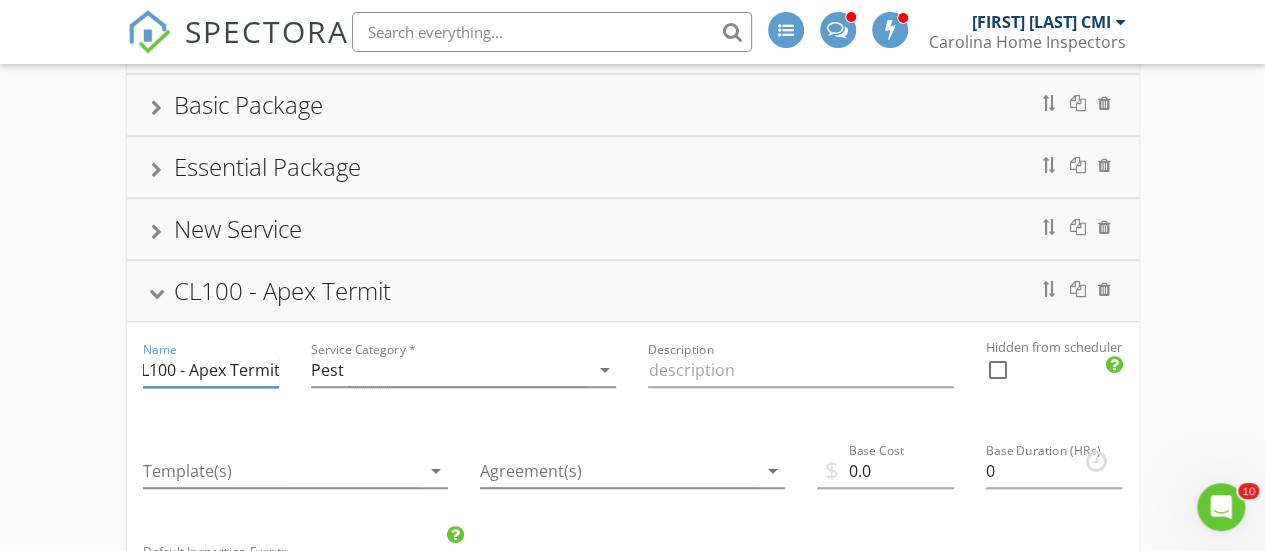 scroll, scrollTop: 0, scrollLeft: 22, axis: horizontal 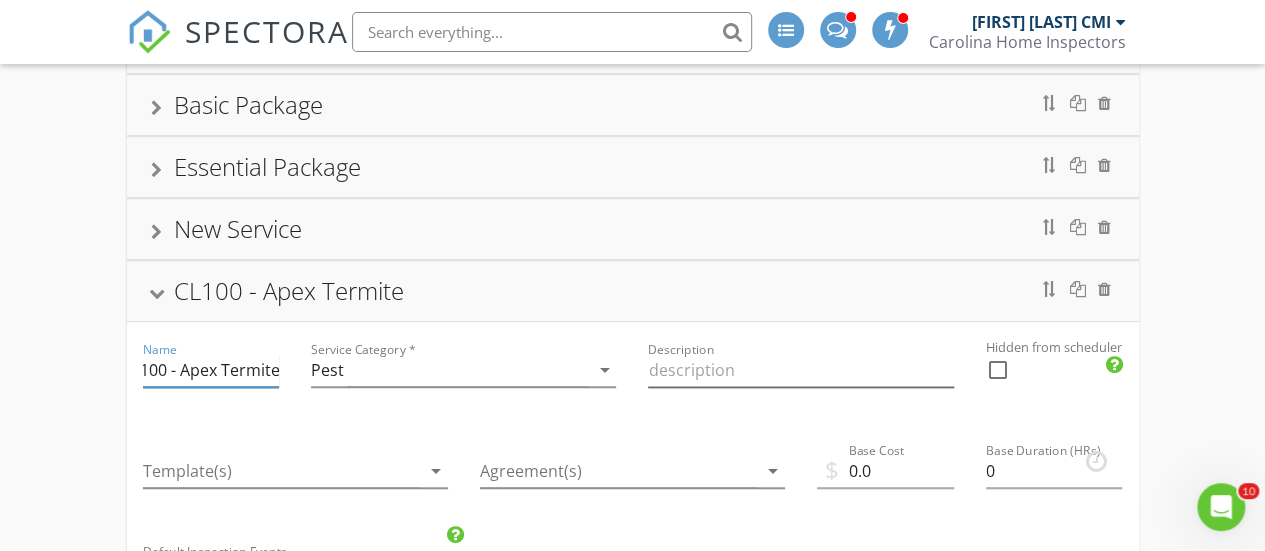 type on "CL100 - Apex Termite" 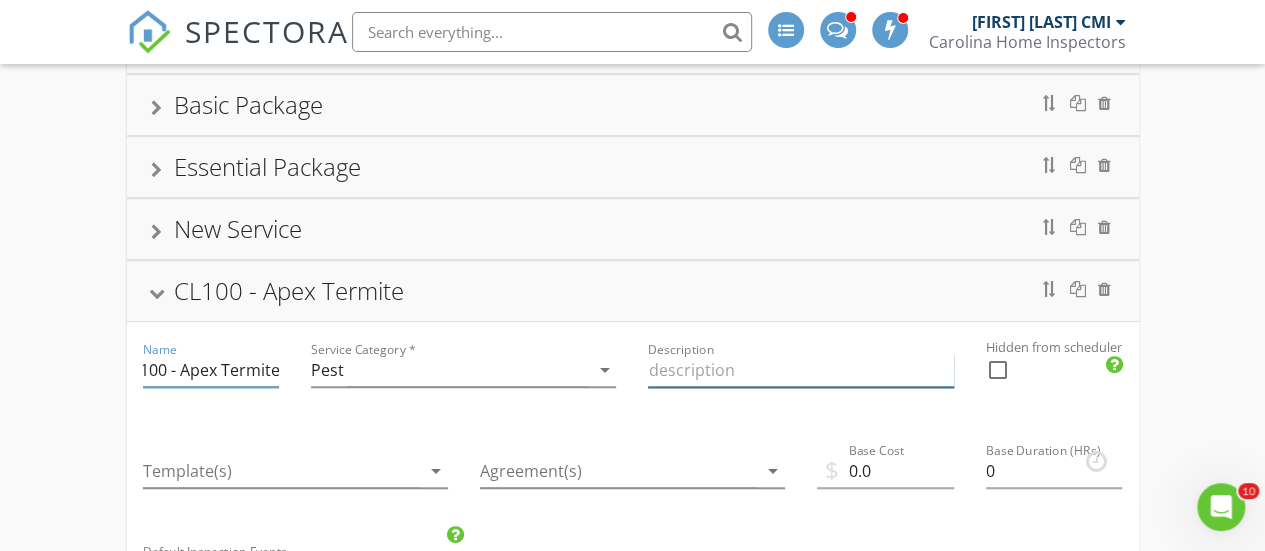 scroll, scrollTop: 0, scrollLeft: 0, axis: both 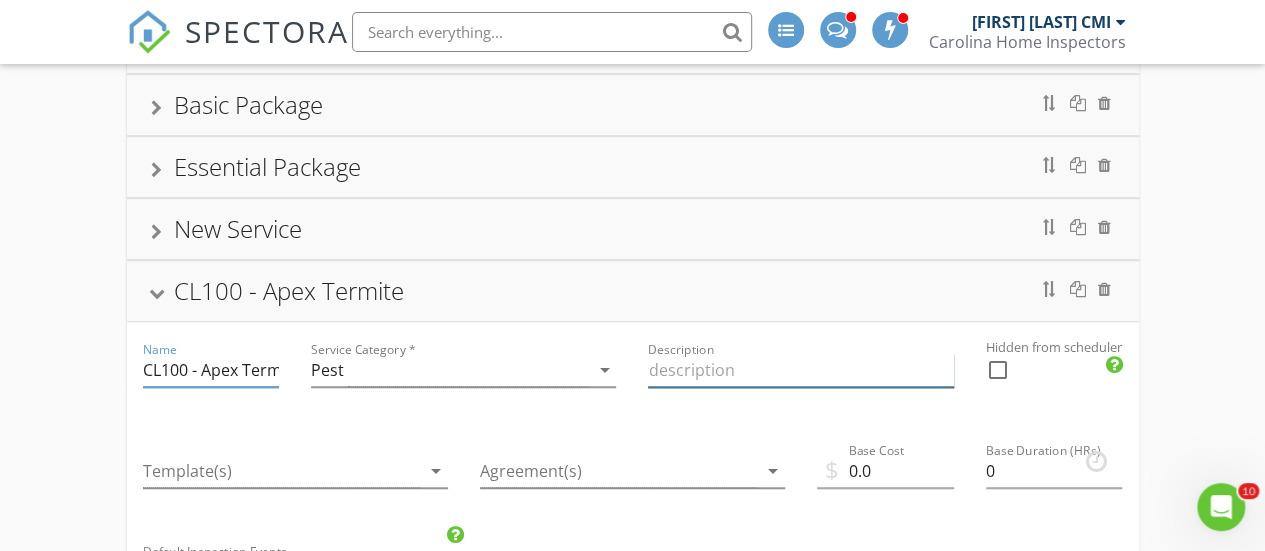click at bounding box center [800, 370] 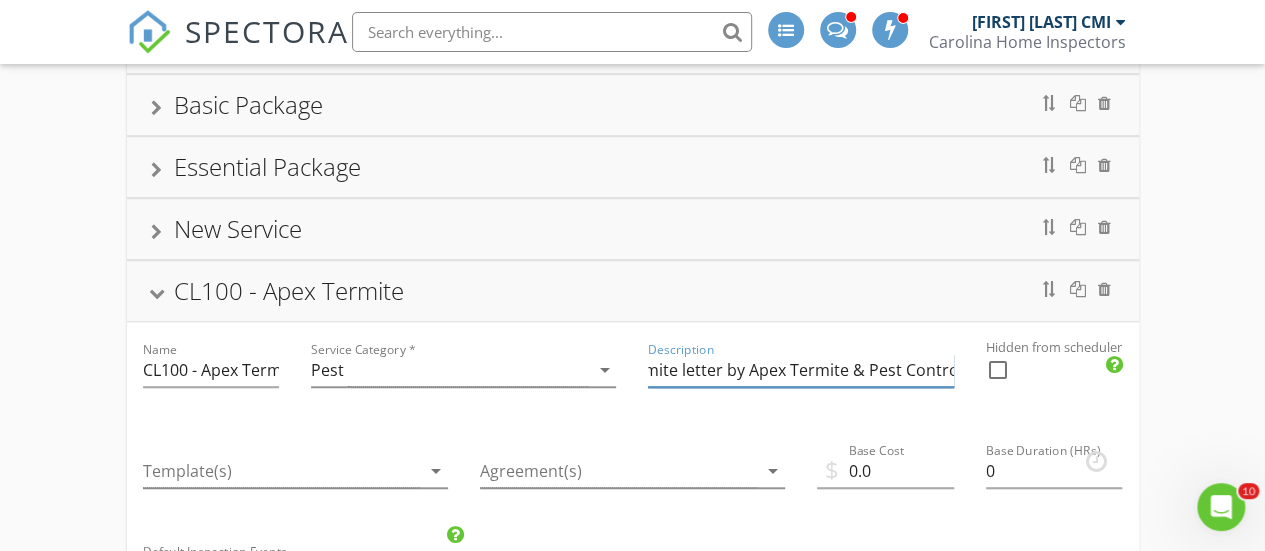 scroll, scrollTop: 0, scrollLeft: 92, axis: horizontal 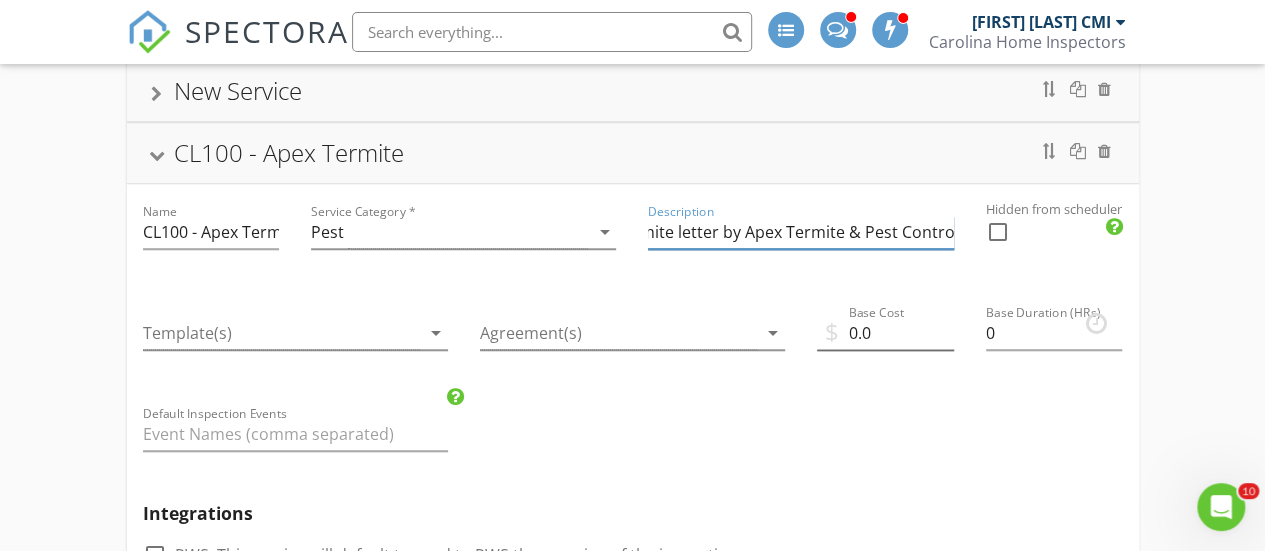 type on "CL100 - Termite letter by Apex Termite & Pest Control" 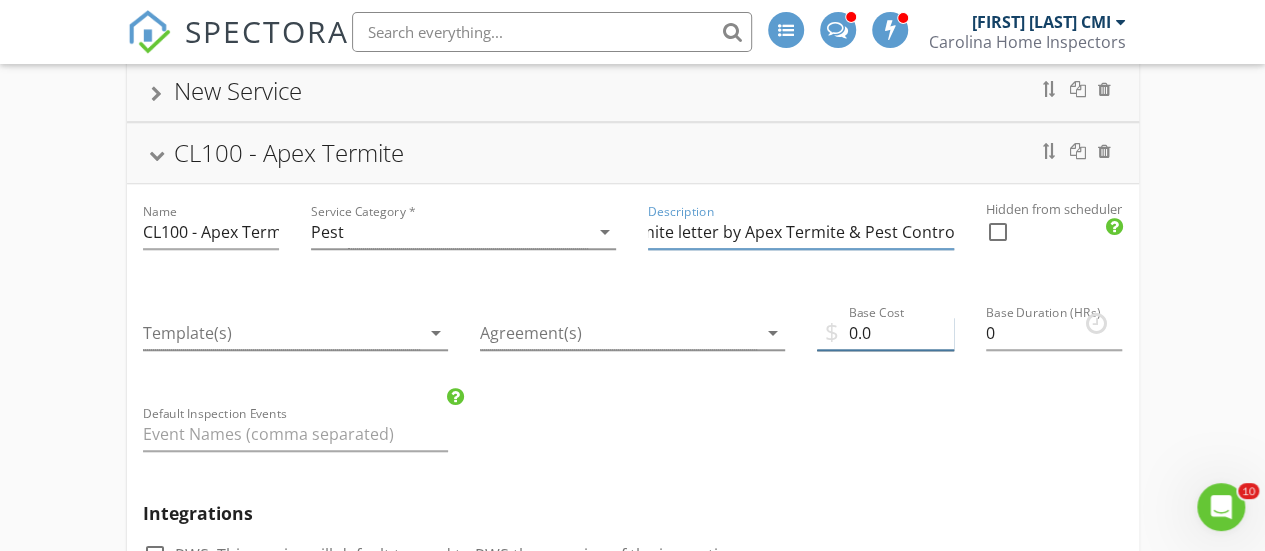 scroll, scrollTop: 0, scrollLeft: 0, axis: both 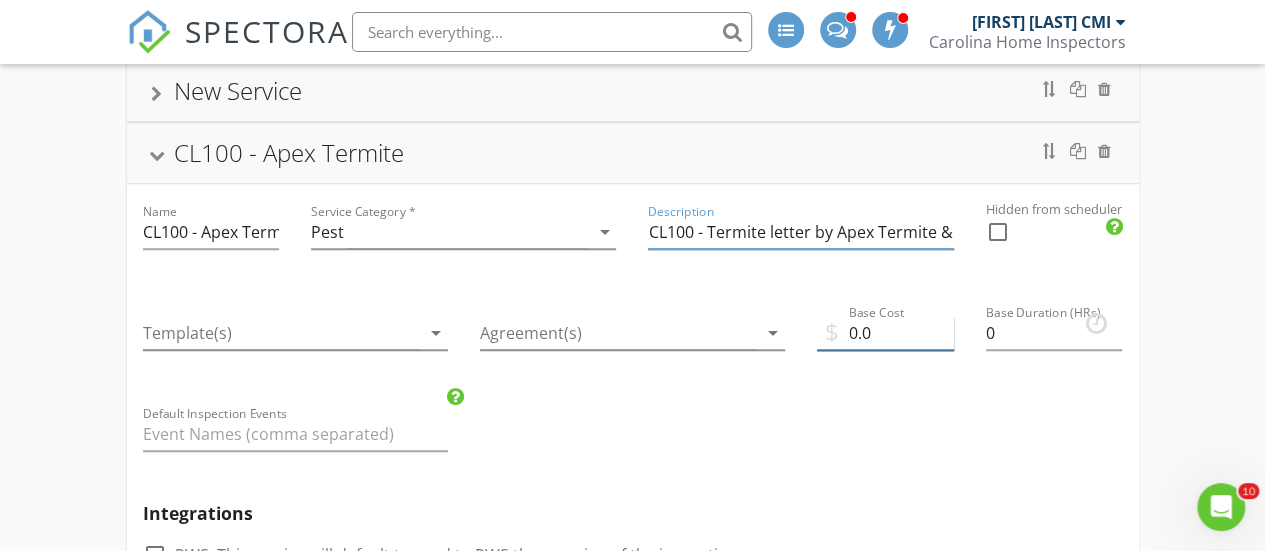 click on "0.0" at bounding box center [885, 333] 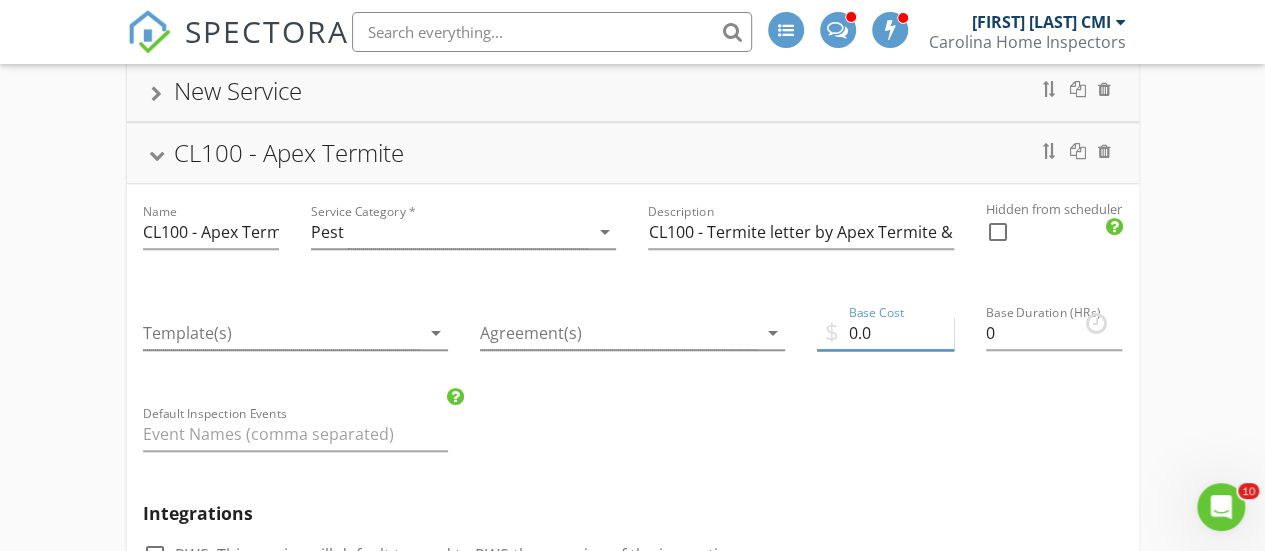 type on "0" 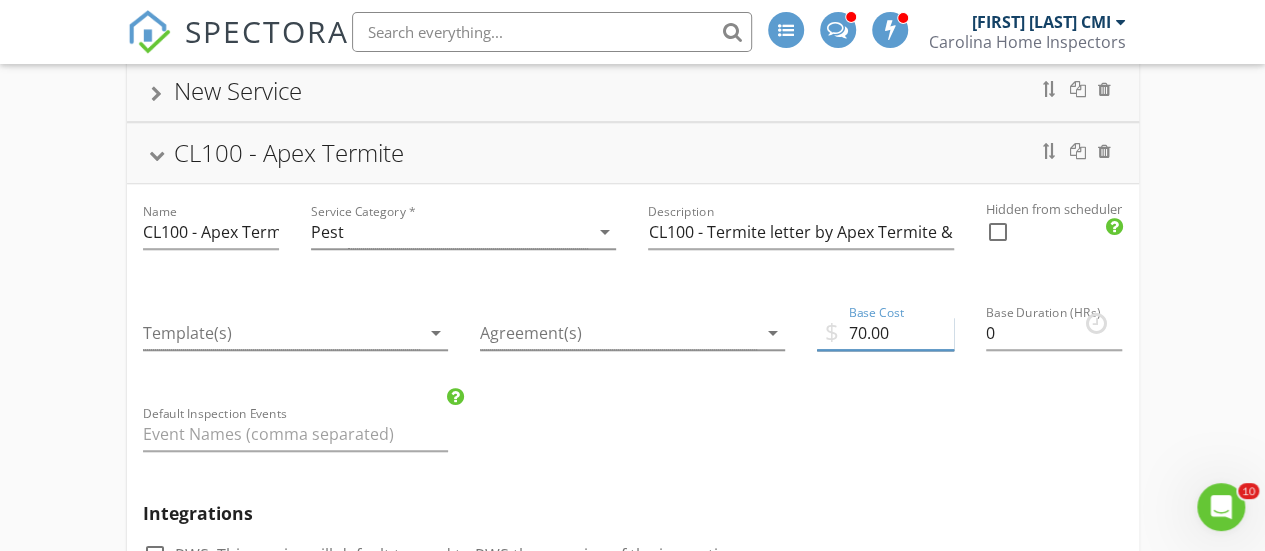 type on "70.00" 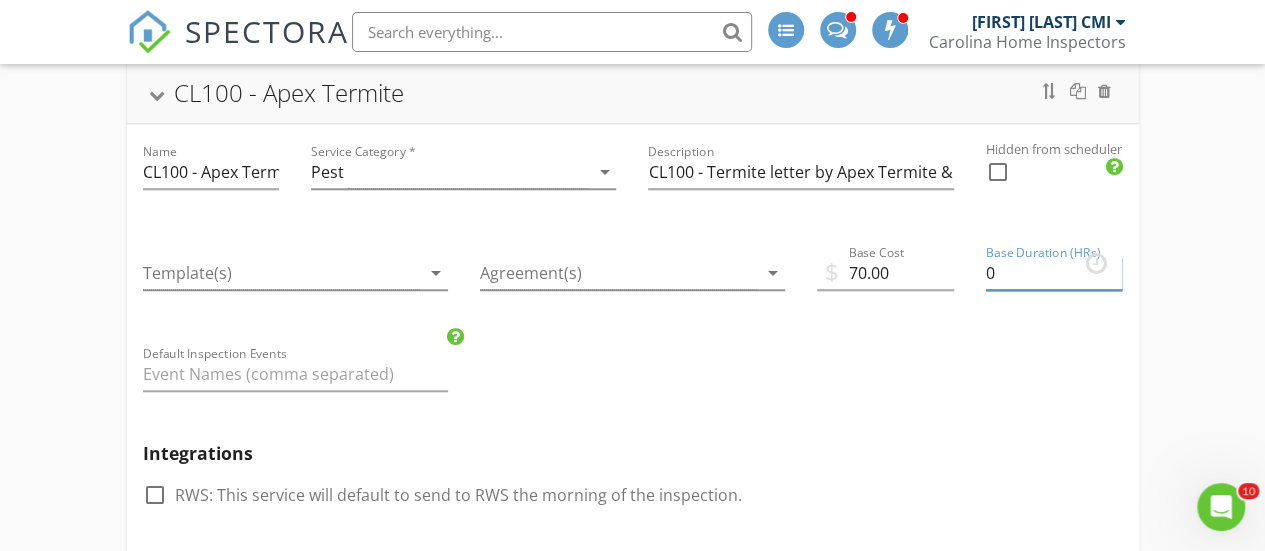 scroll, scrollTop: 790, scrollLeft: 0, axis: vertical 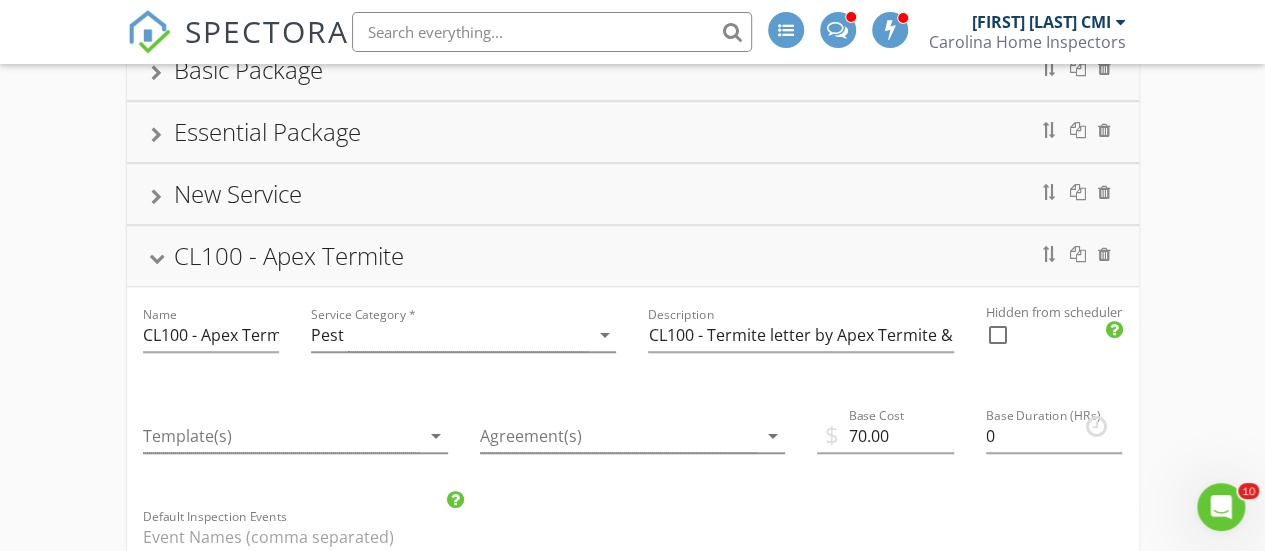 click at bounding box center [156, 258] 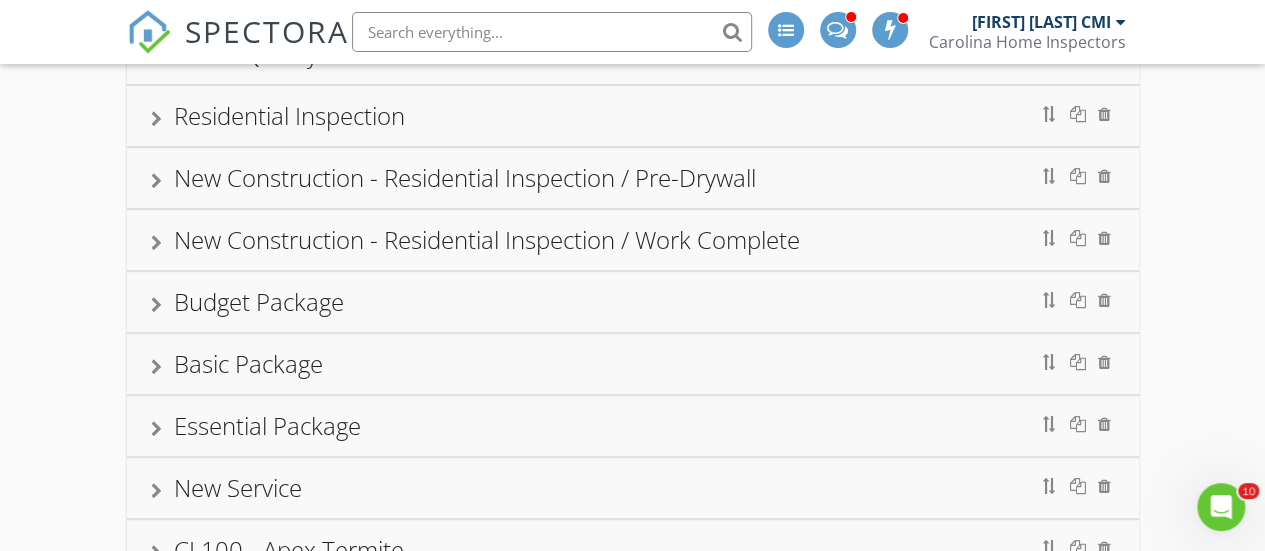 scroll, scrollTop: 0, scrollLeft: 0, axis: both 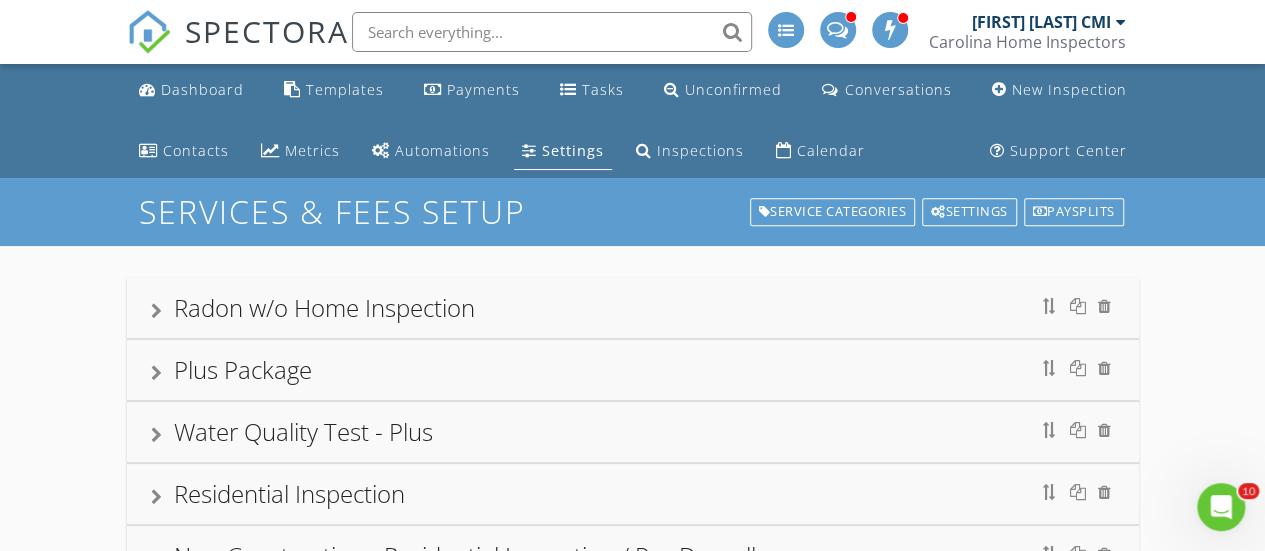 click on "Settings" at bounding box center [573, 150] 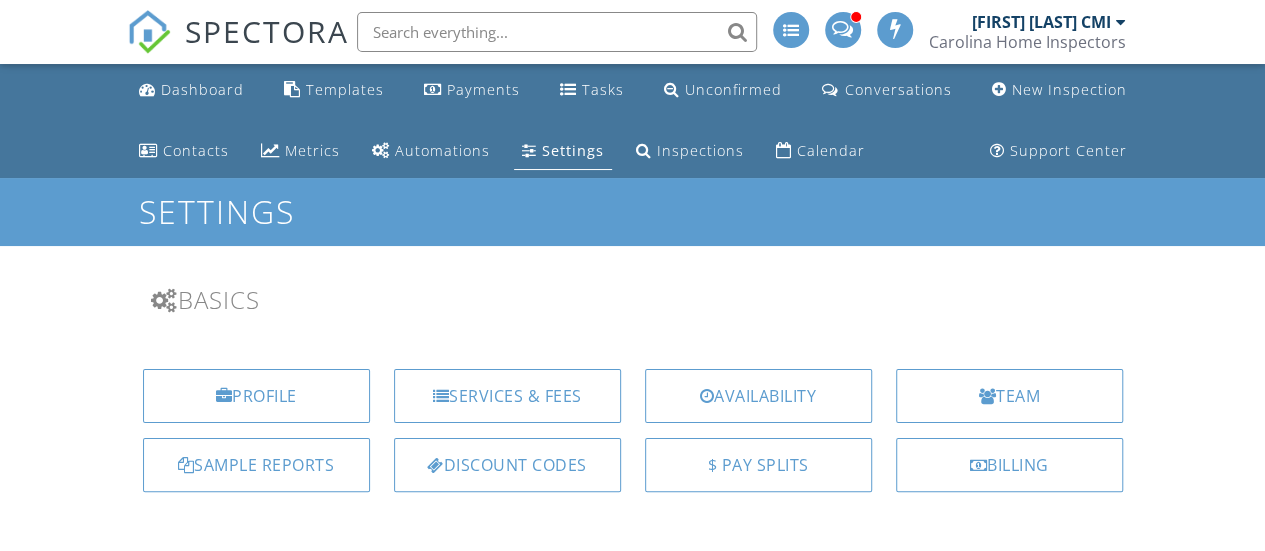 scroll, scrollTop: 125, scrollLeft: 0, axis: vertical 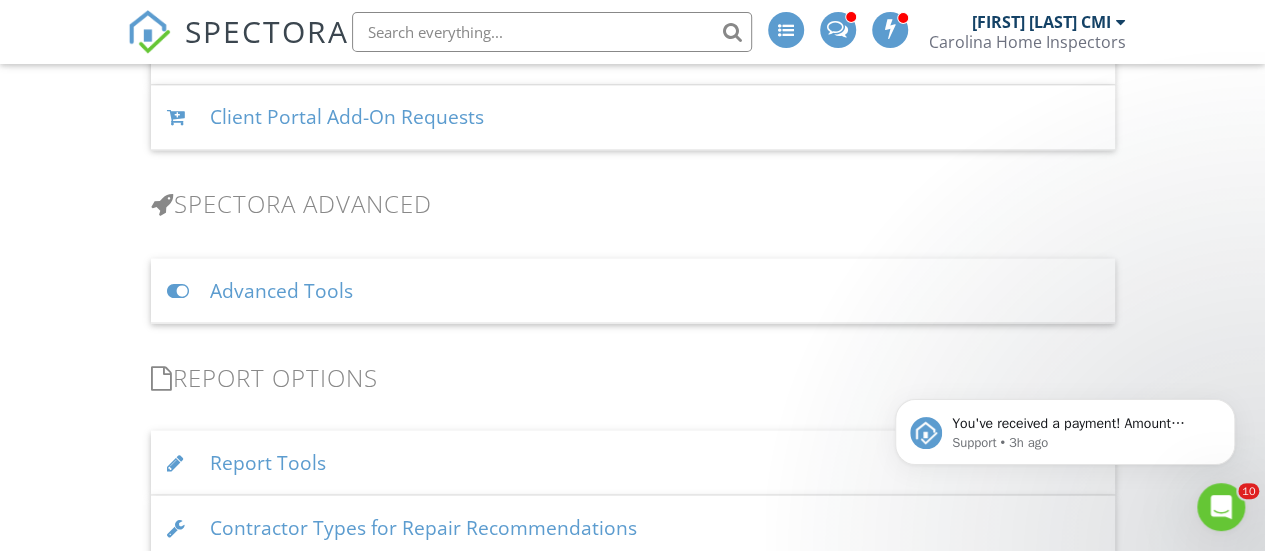click on "Advanced Tools" at bounding box center (633, 290) 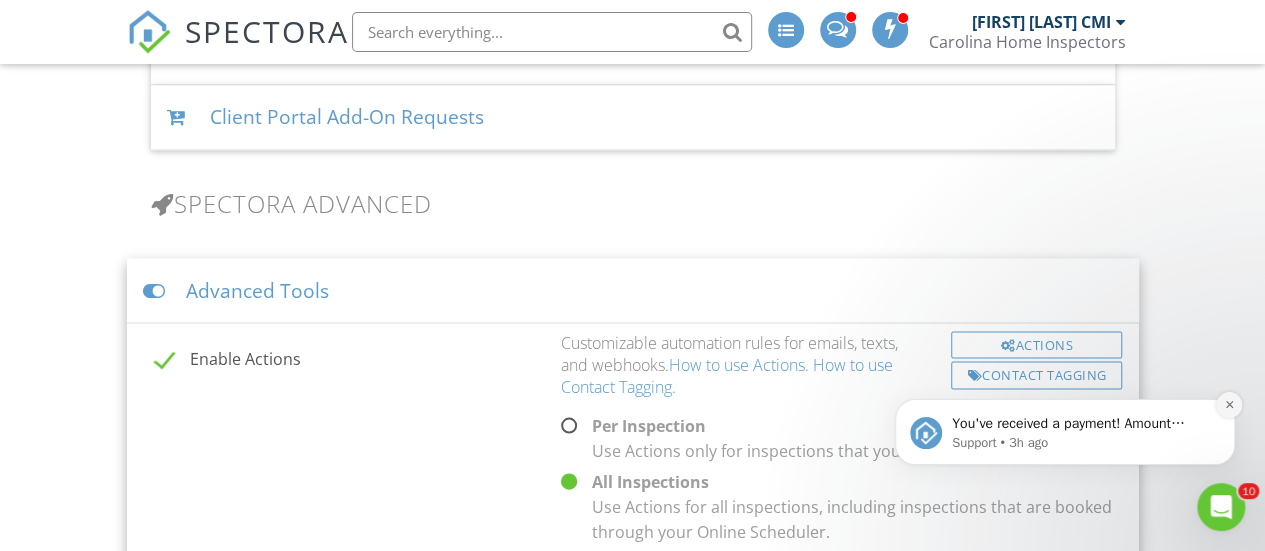 click 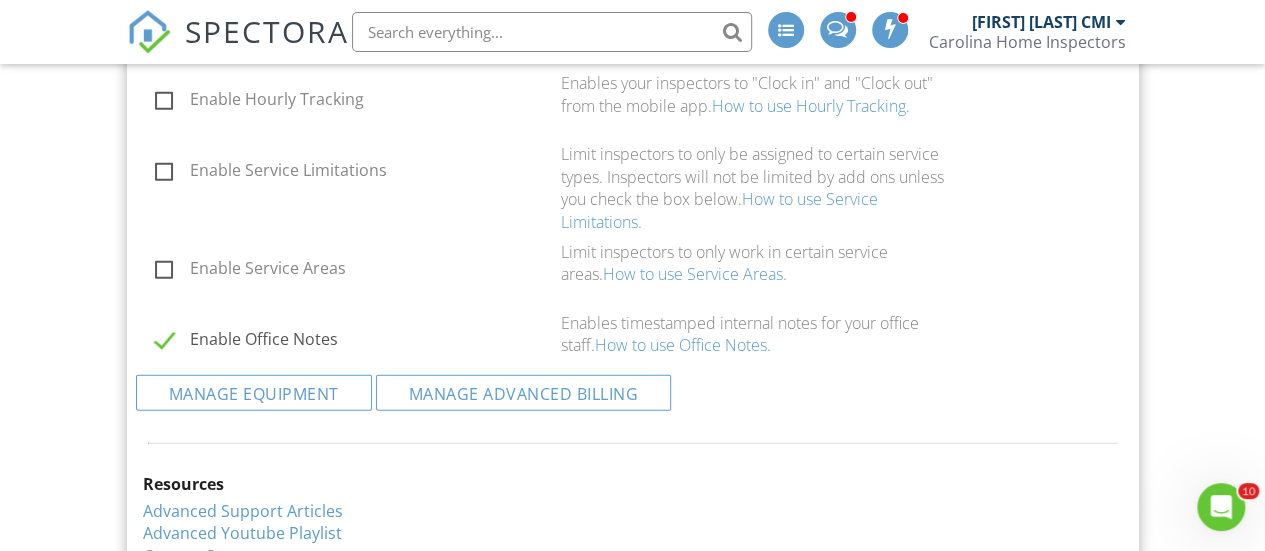 scroll, scrollTop: 2439, scrollLeft: 0, axis: vertical 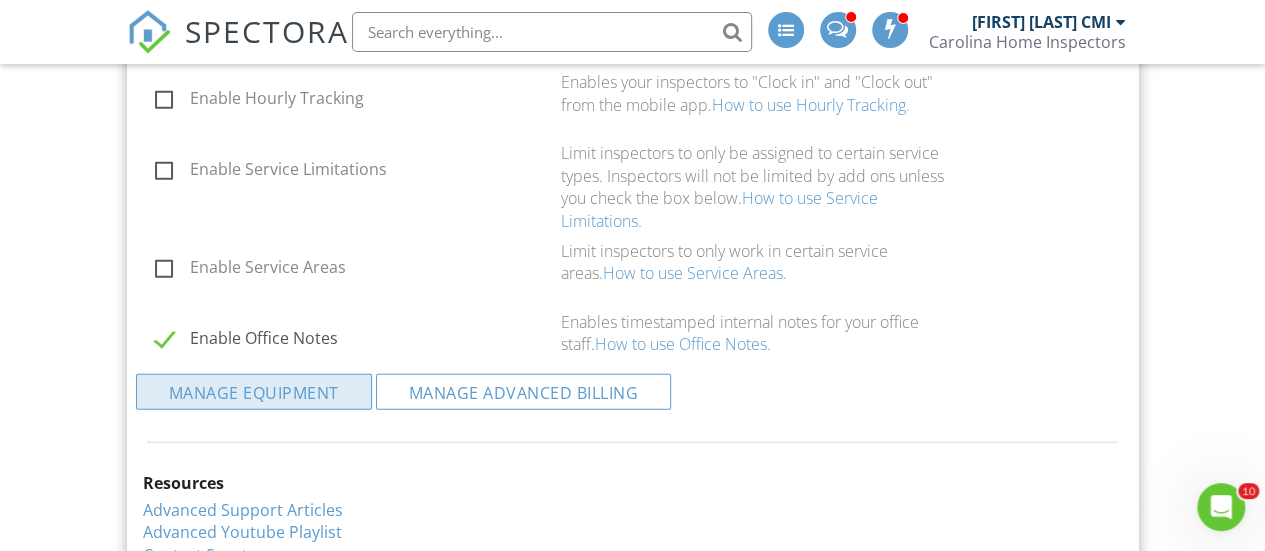 click on "Manage Equipment" at bounding box center [254, 392] 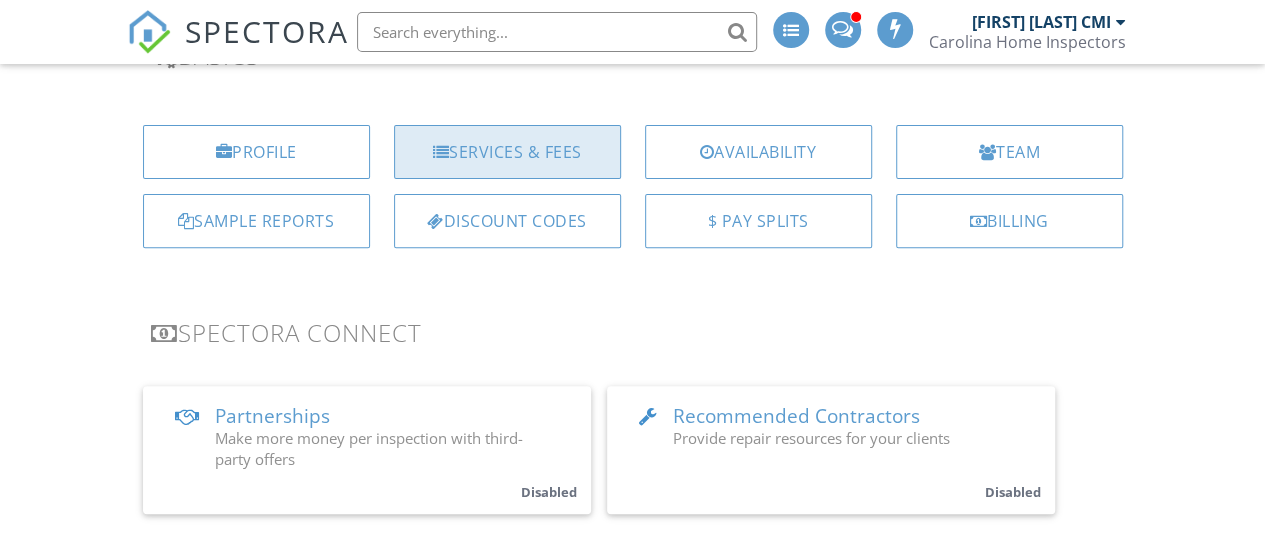 scroll, scrollTop: 244, scrollLeft: 0, axis: vertical 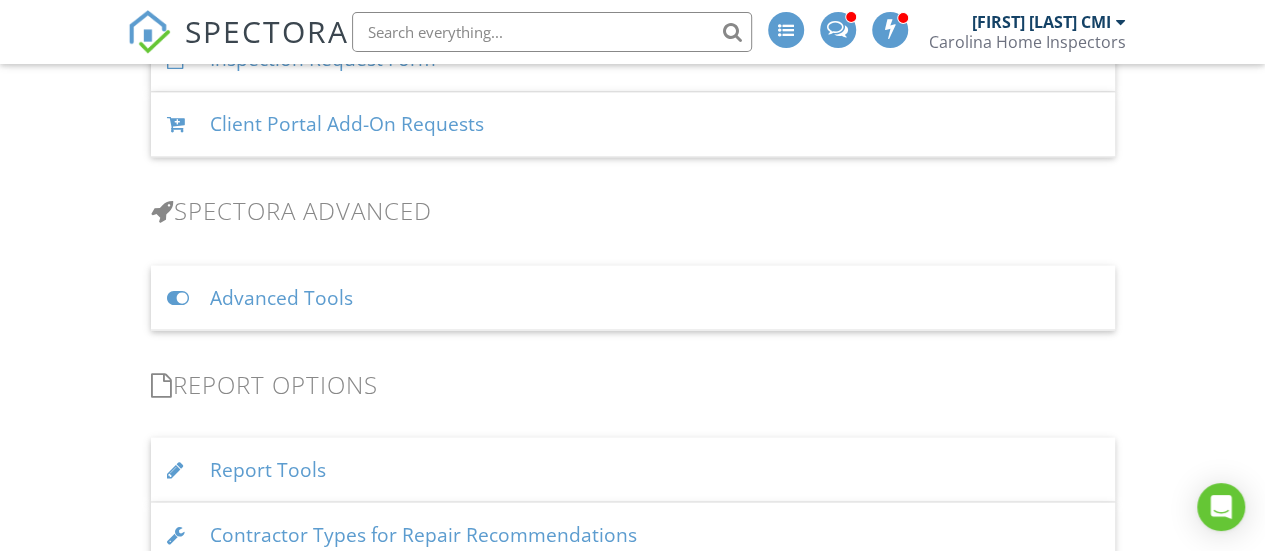 click on "Advanced Tools" at bounding box center (633, 297) 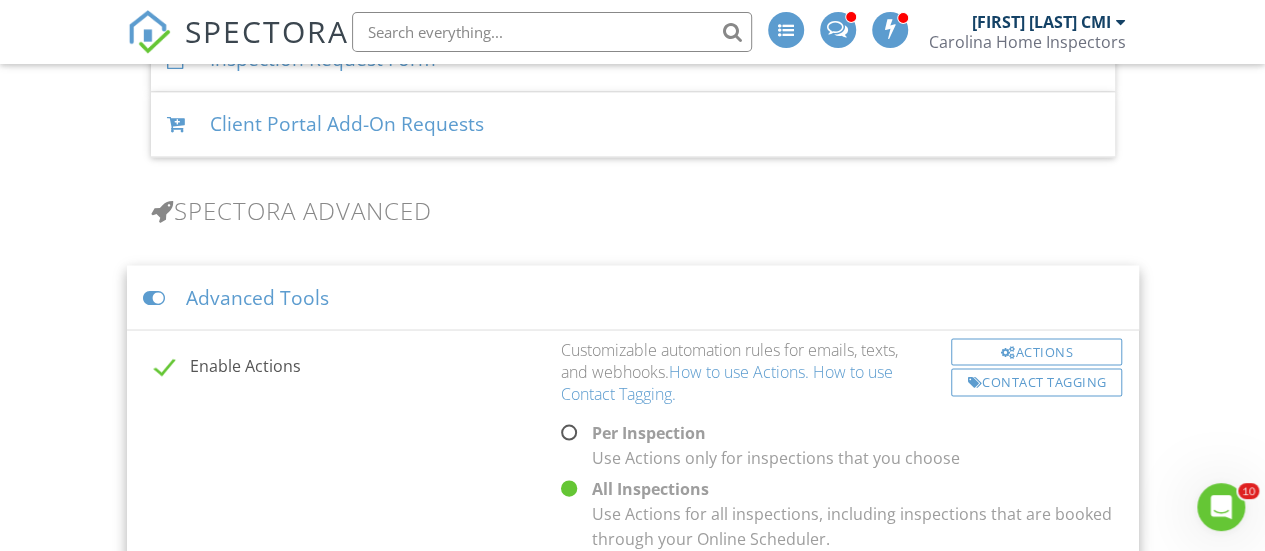 scroll, scrollTop: 0, scrollLeft: 0, axis: both 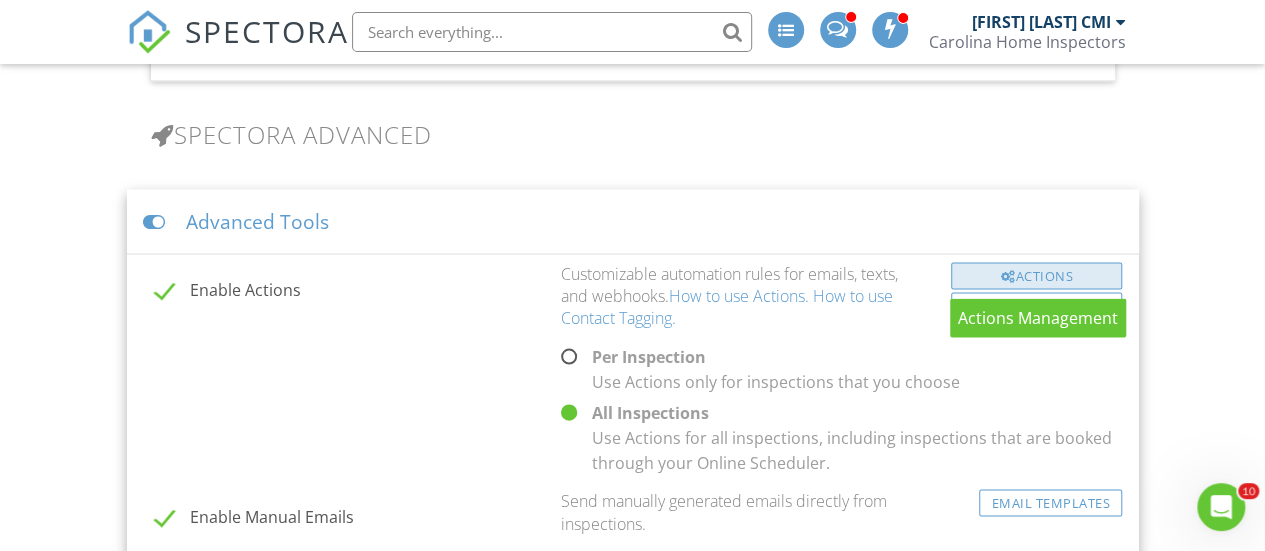 click on "Actions" at bounding box center [1036, 276] 